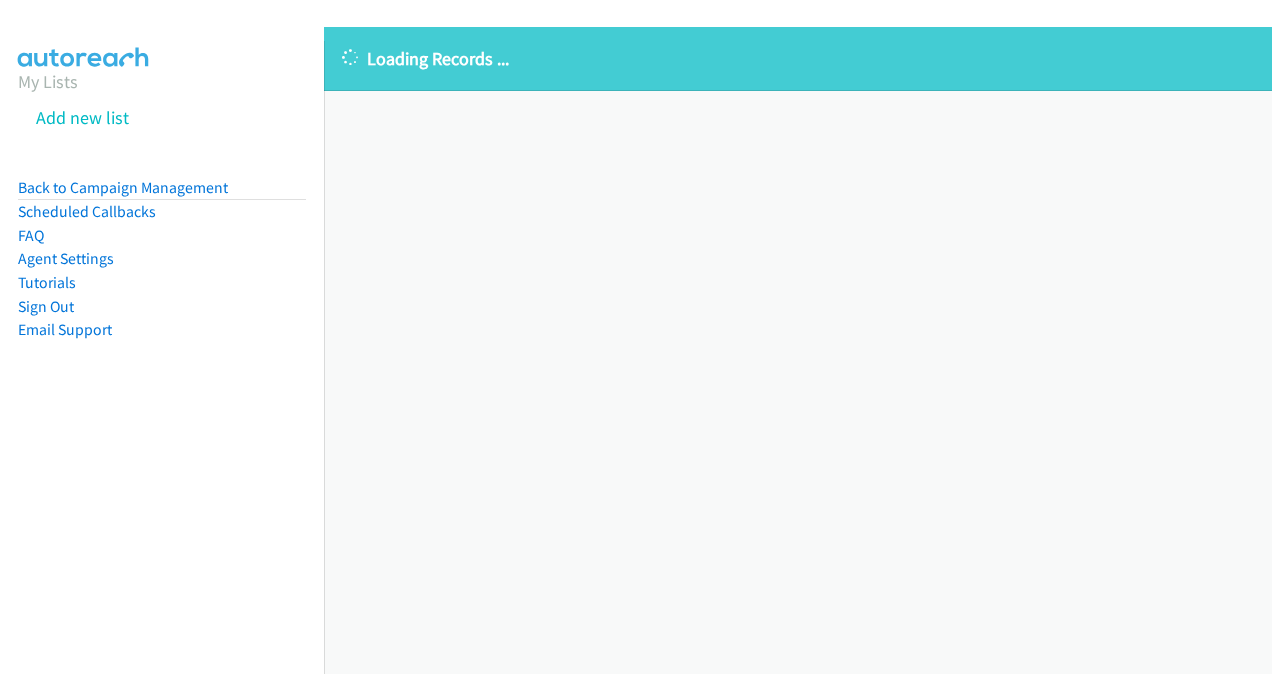 scroll, scrollTop: 0, scrollLeft: 0, axis: both 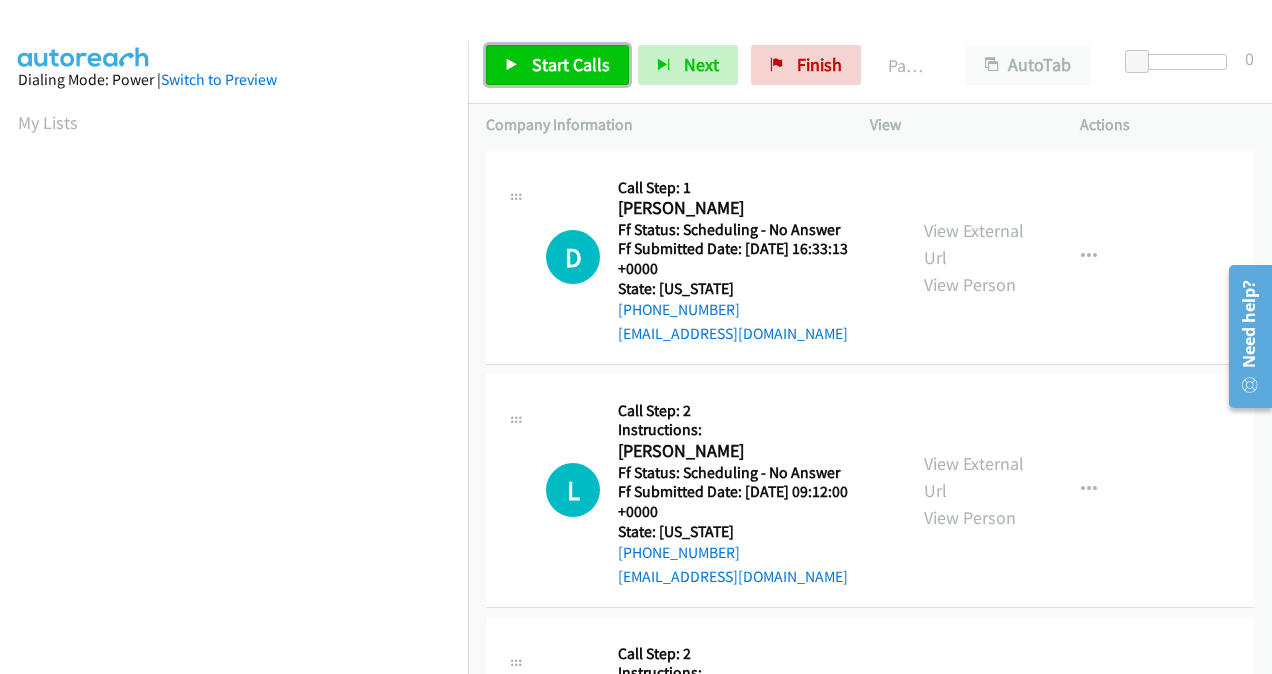 click on "Start Calls" at bounding box center [571, 64] 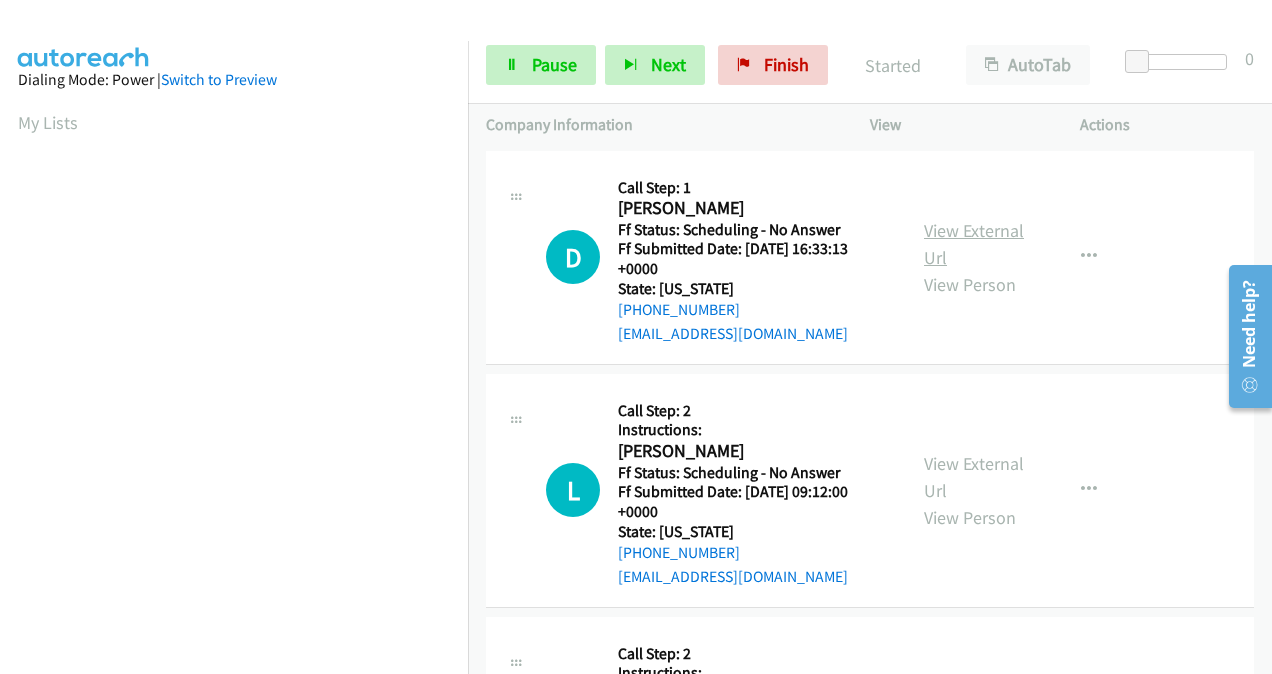 click on "View External Url" at bounding box center [974, 244] 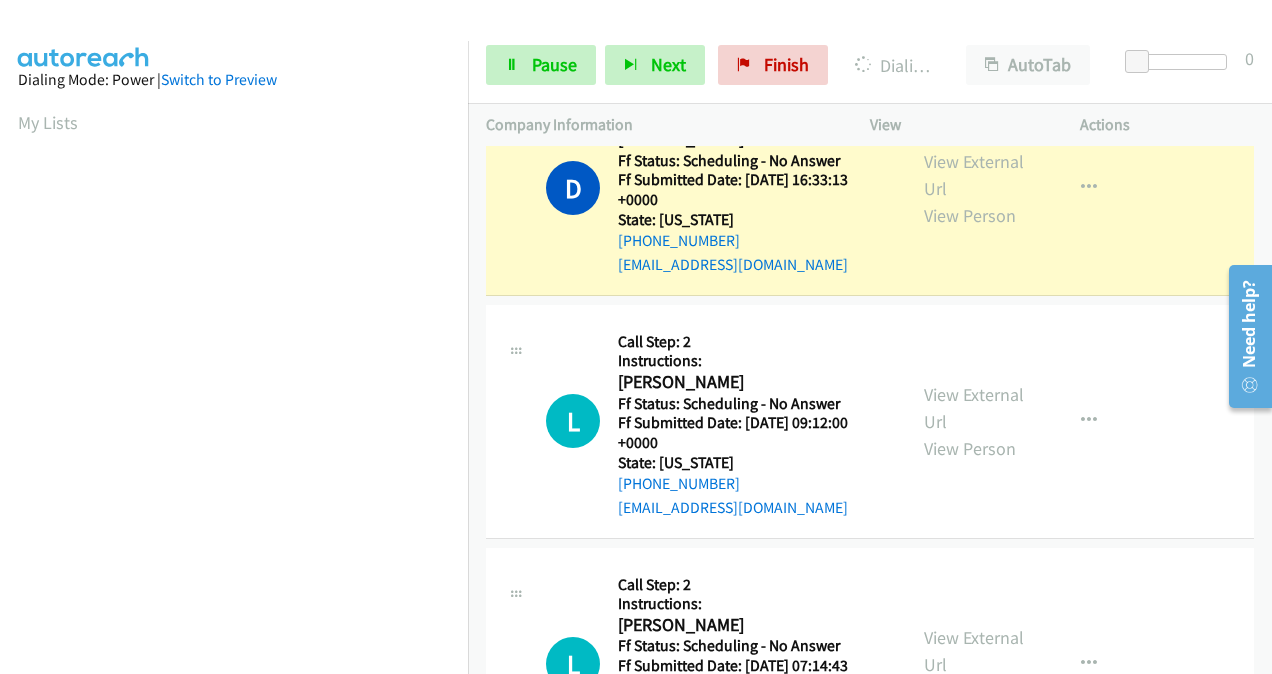 scroll, scrollTop: 100, scrollLeft: 0, axis: vertical 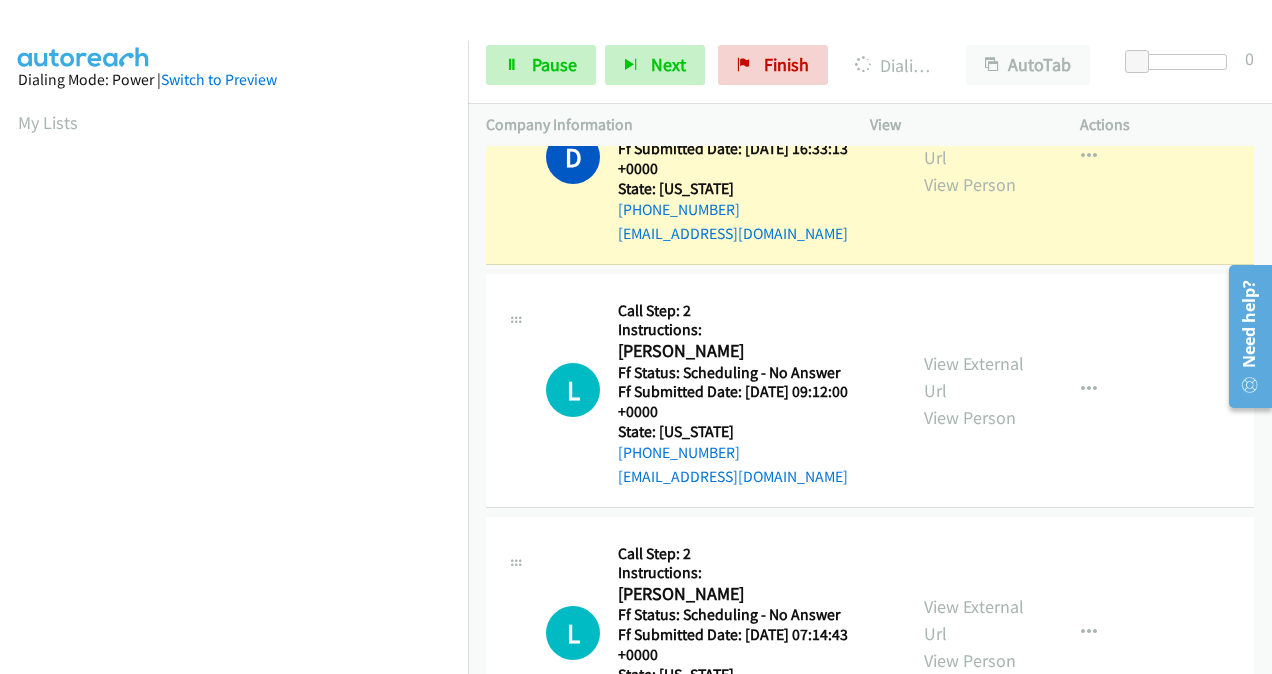 click on "View External Url
View Person" at bounding box center [975, 390] 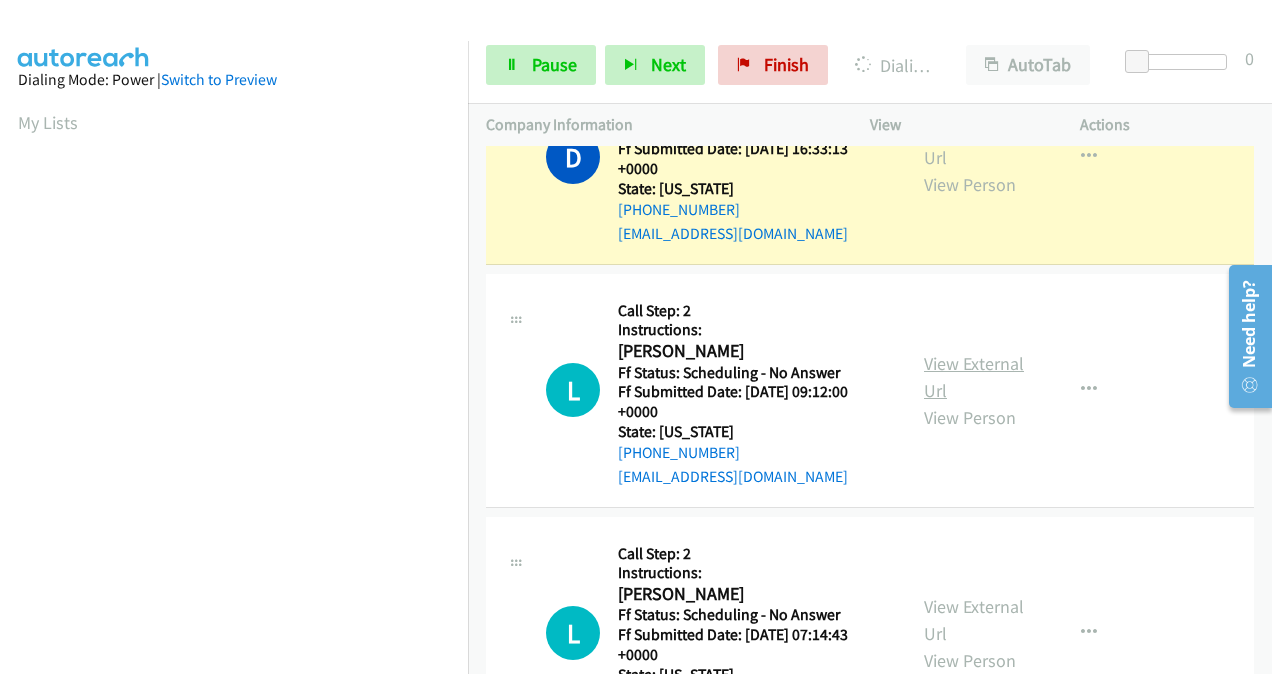 click on "View External Url" at bounding box center [974, 377] 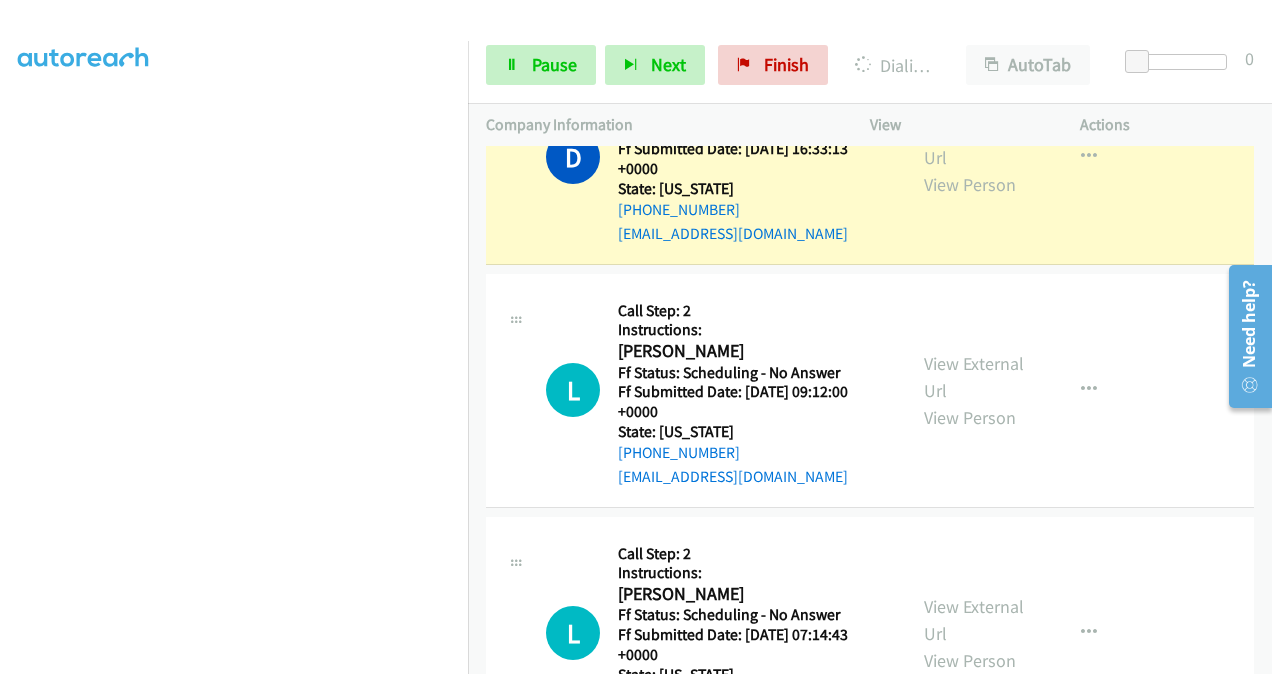 scroll, scrollTop: 448, scrollLeft: 0, axis: vertical 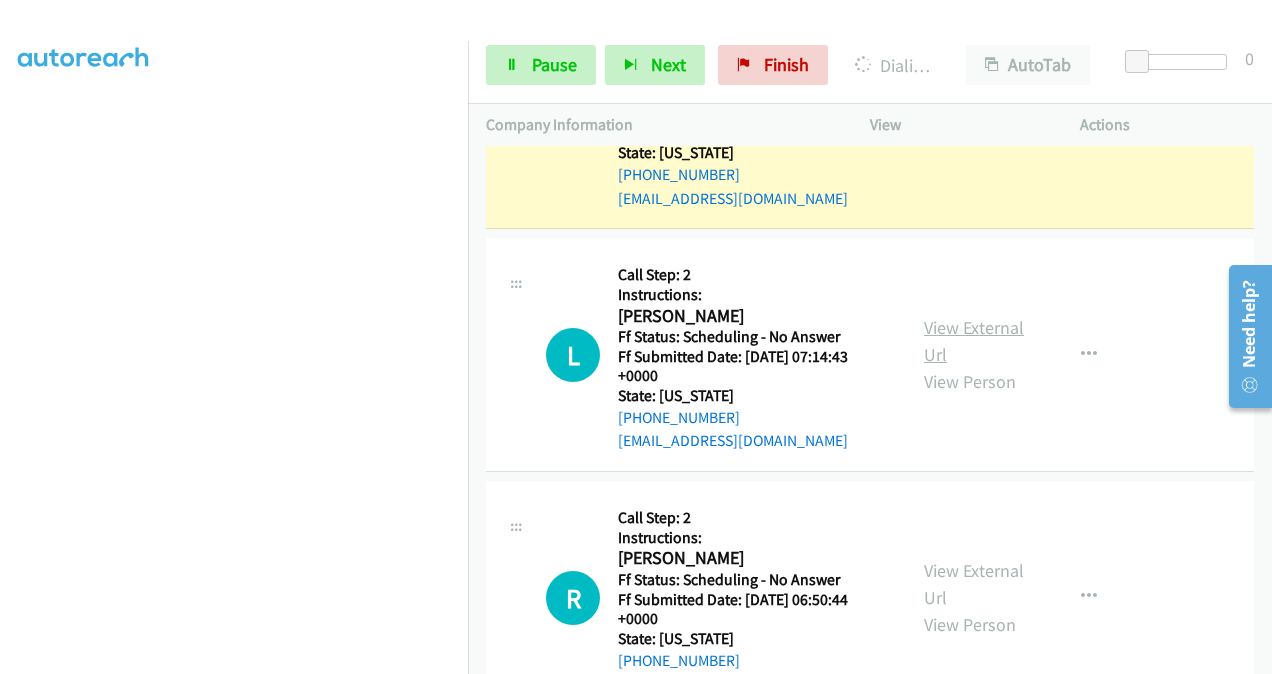 click on "View External Url" at bounding box center [974, 341] 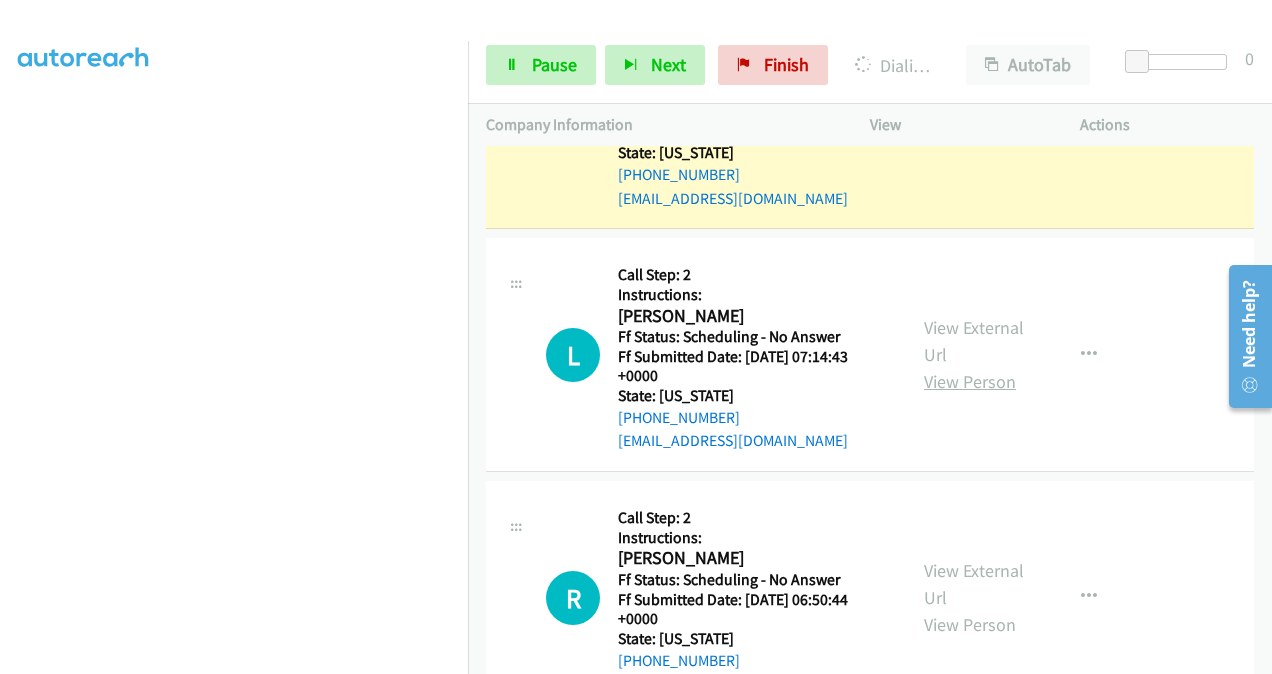 scroll, scrollTop: 521, scrollLeft: 0, axis: vertical 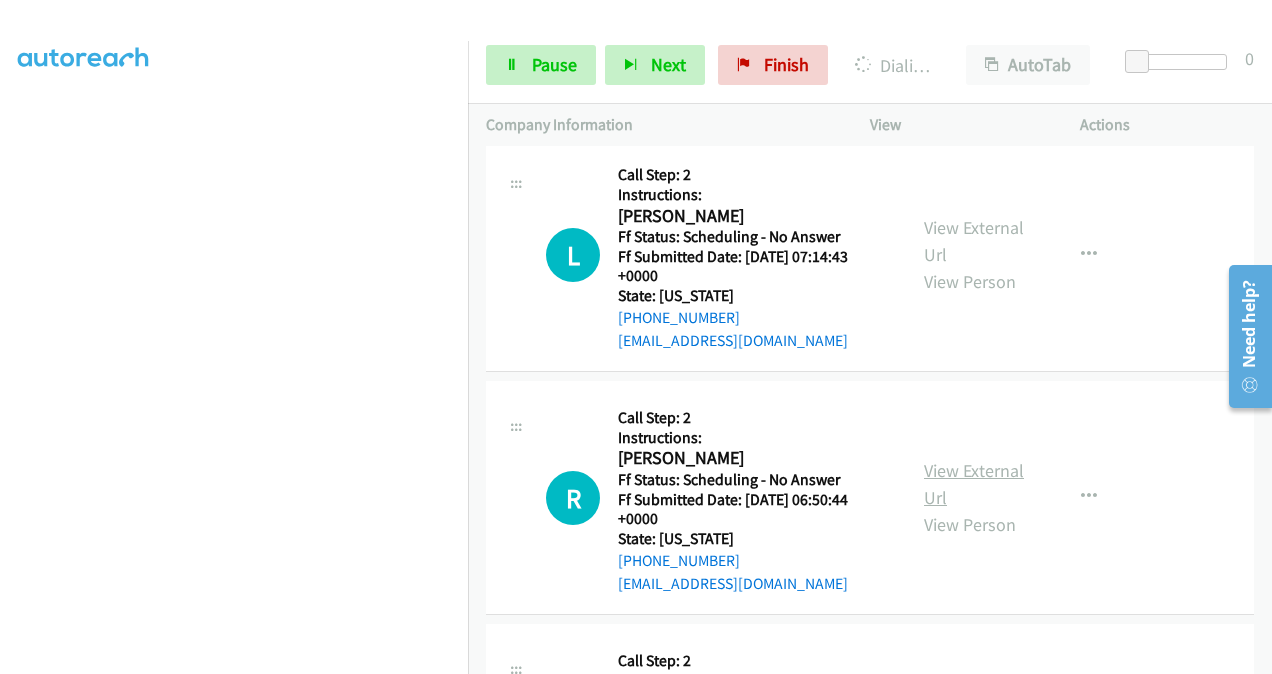 click on "View External Url" at bounding box center (974, 484) 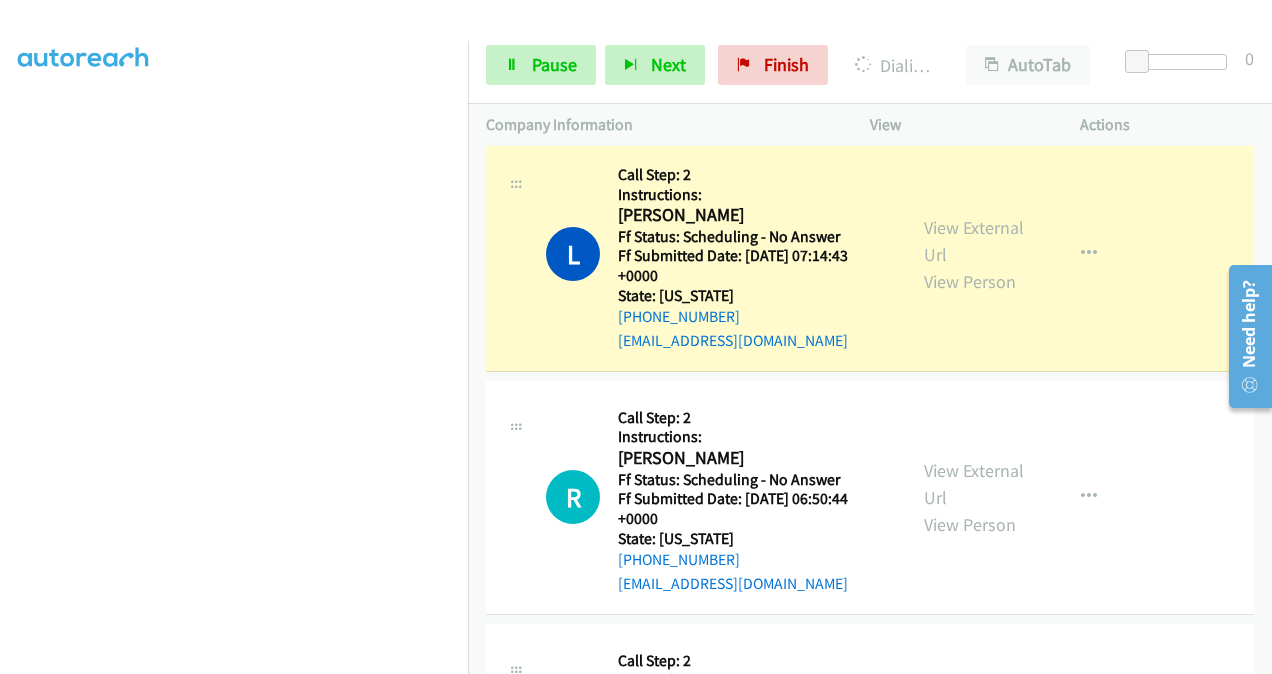 scroll, scrollTop: 764, scrollLeft: 0, axis: vertical 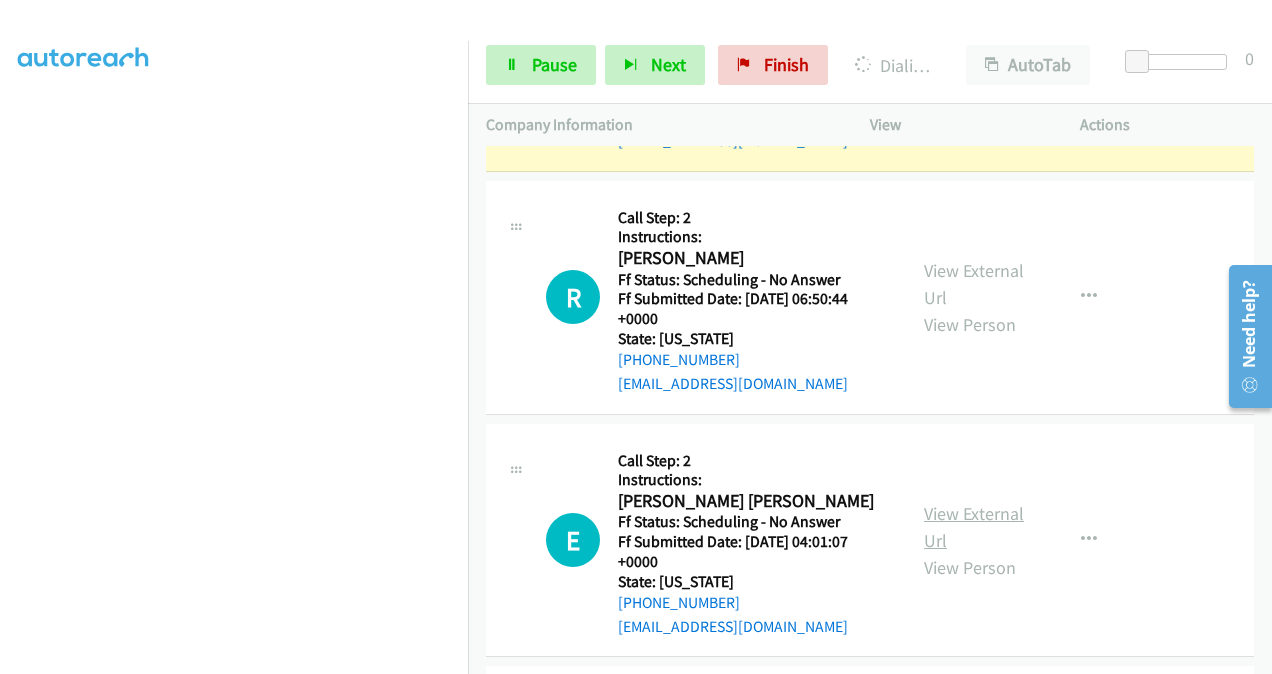 click on "View External Url" at bounding box center (974, 527) 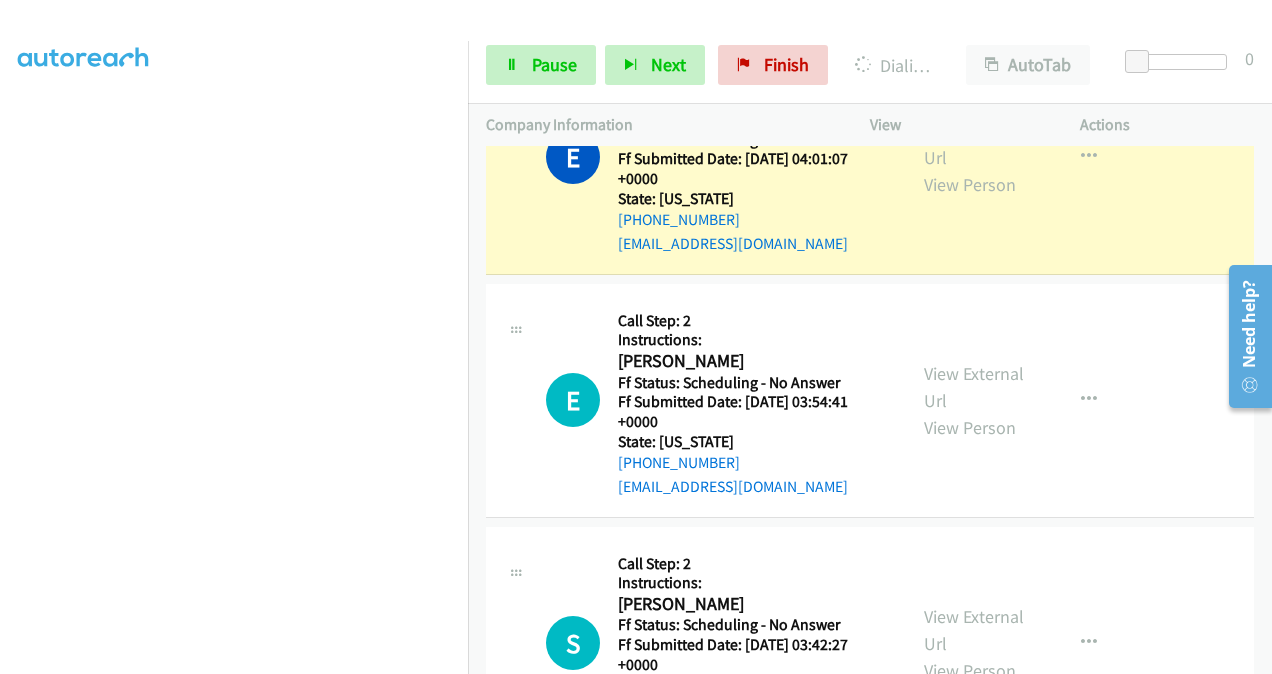 scroll, scrollTop: 1264, scrollLeft: 0, axis: vertical 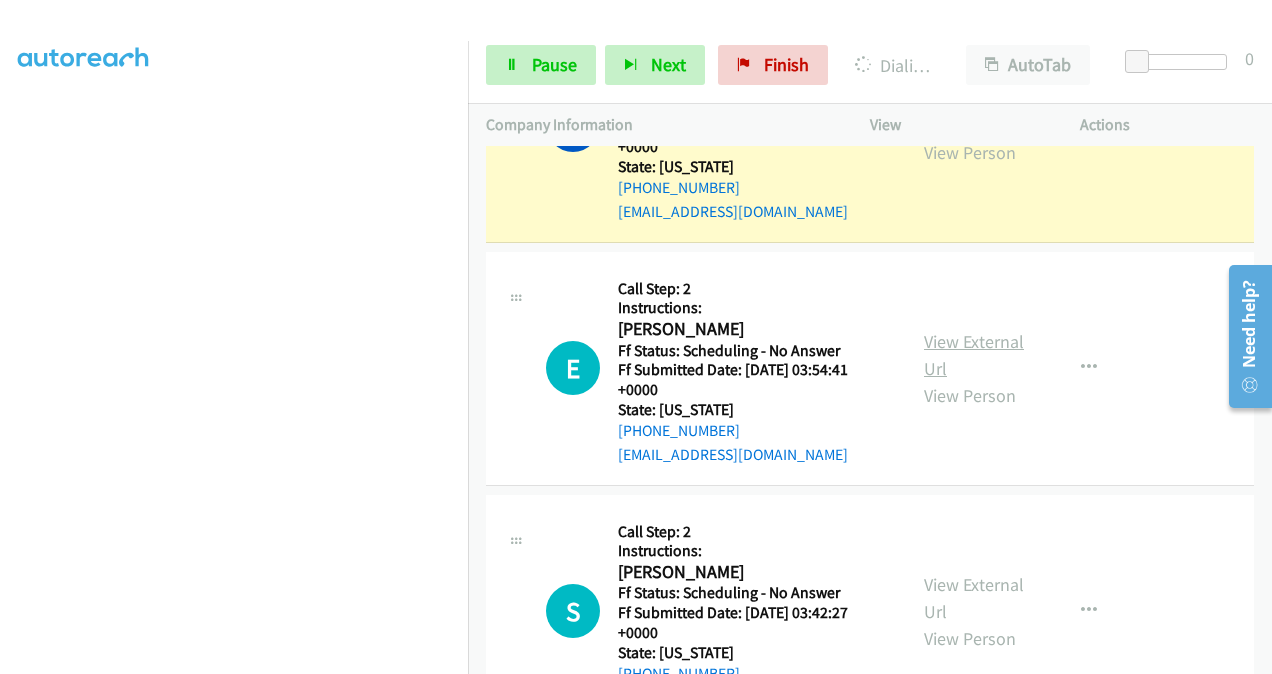 click on "View External Url" at bounding box center [974, 355] 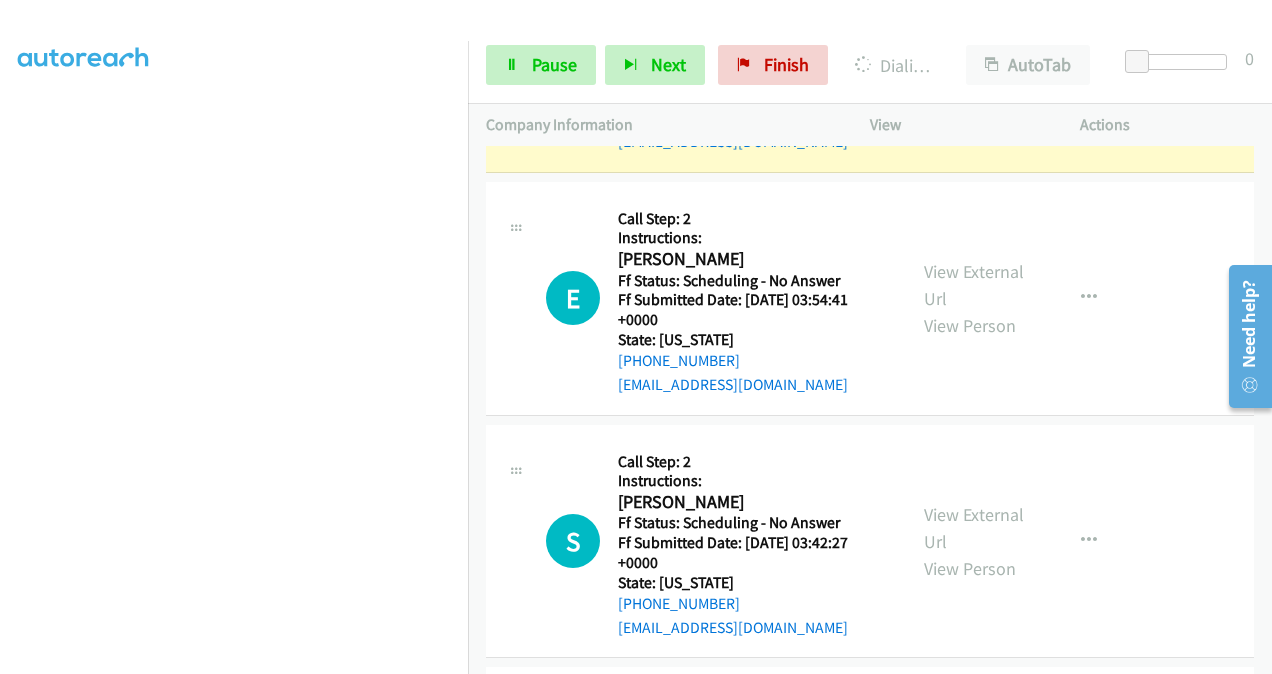 scroll, scrollTop: 1364, scrollLeft: 0, axis: vertical 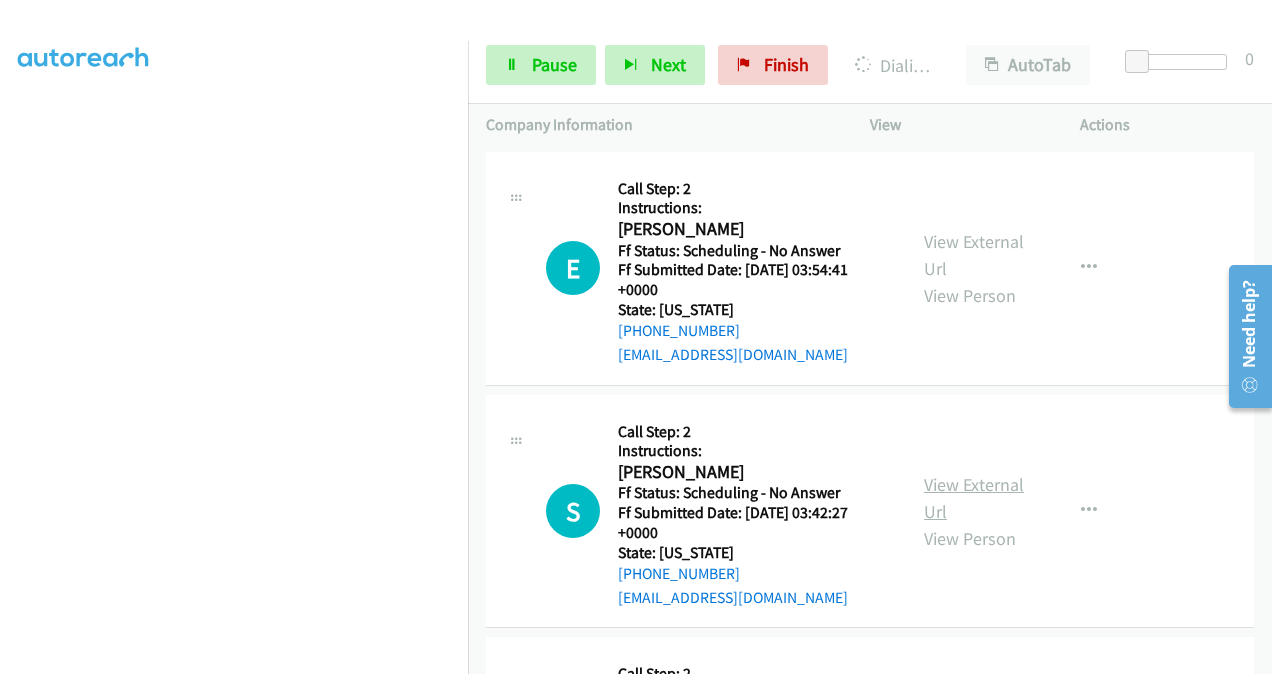 click on "View External Url" at bounding box center [974, 498] 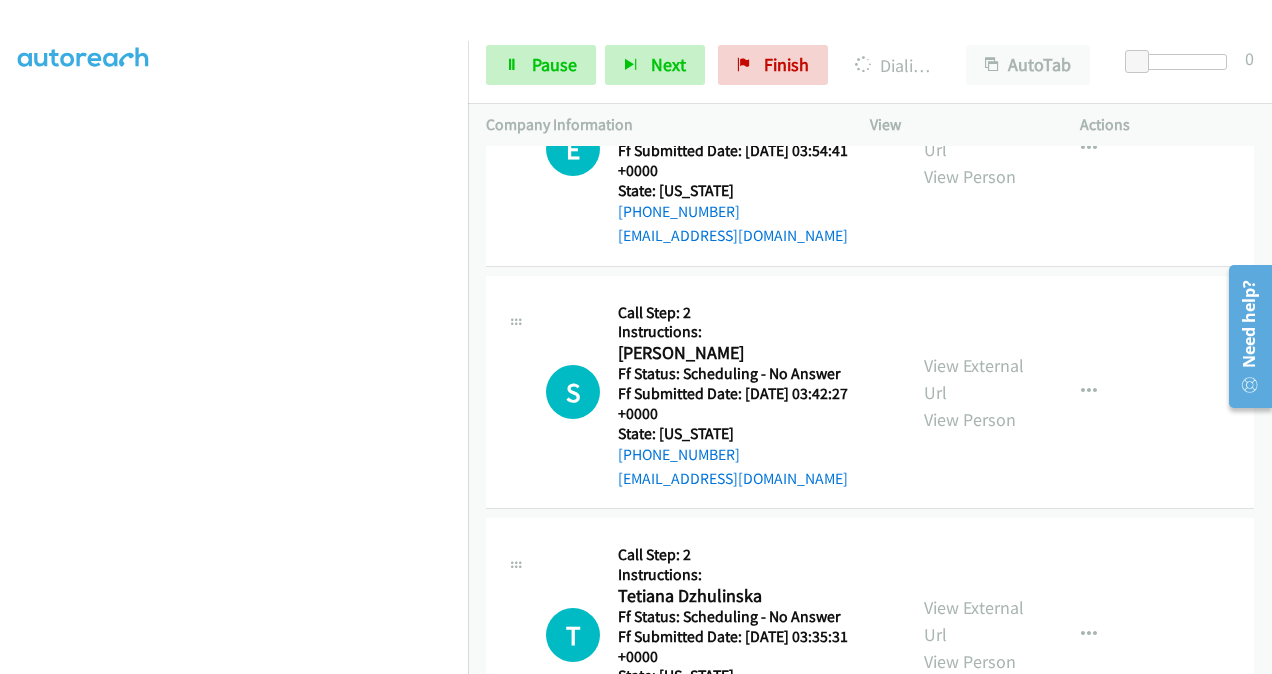 scroll, scrollTop: 1664, scrollLeft: 0, axis: vertical 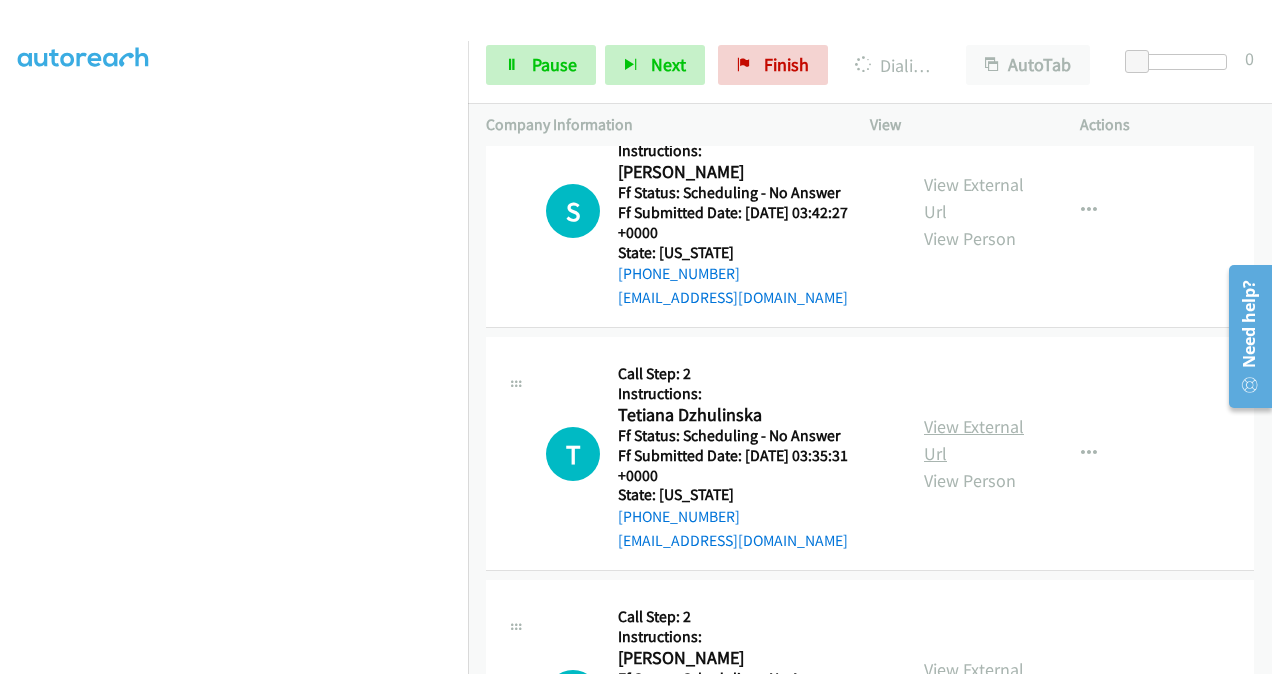 click on "View External Url" at bounding box center (974, 440) 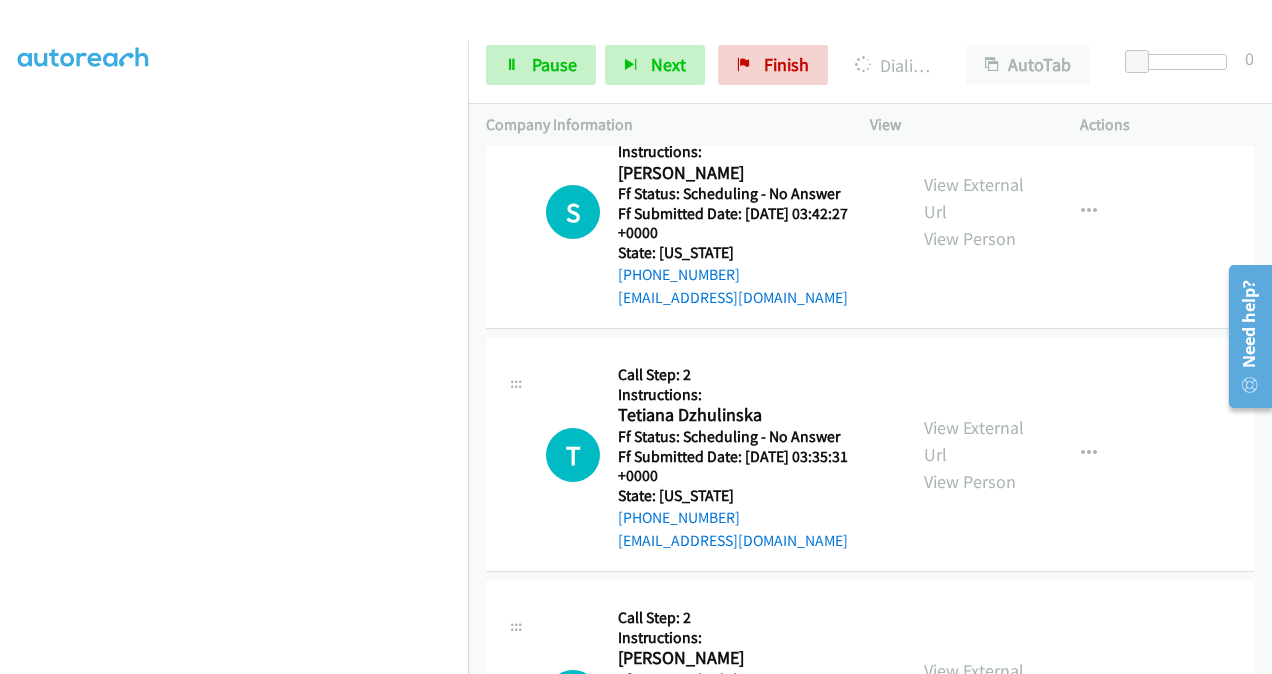 scroll, scrollTop: 1306, scrollLeft: 0, axis: vertical 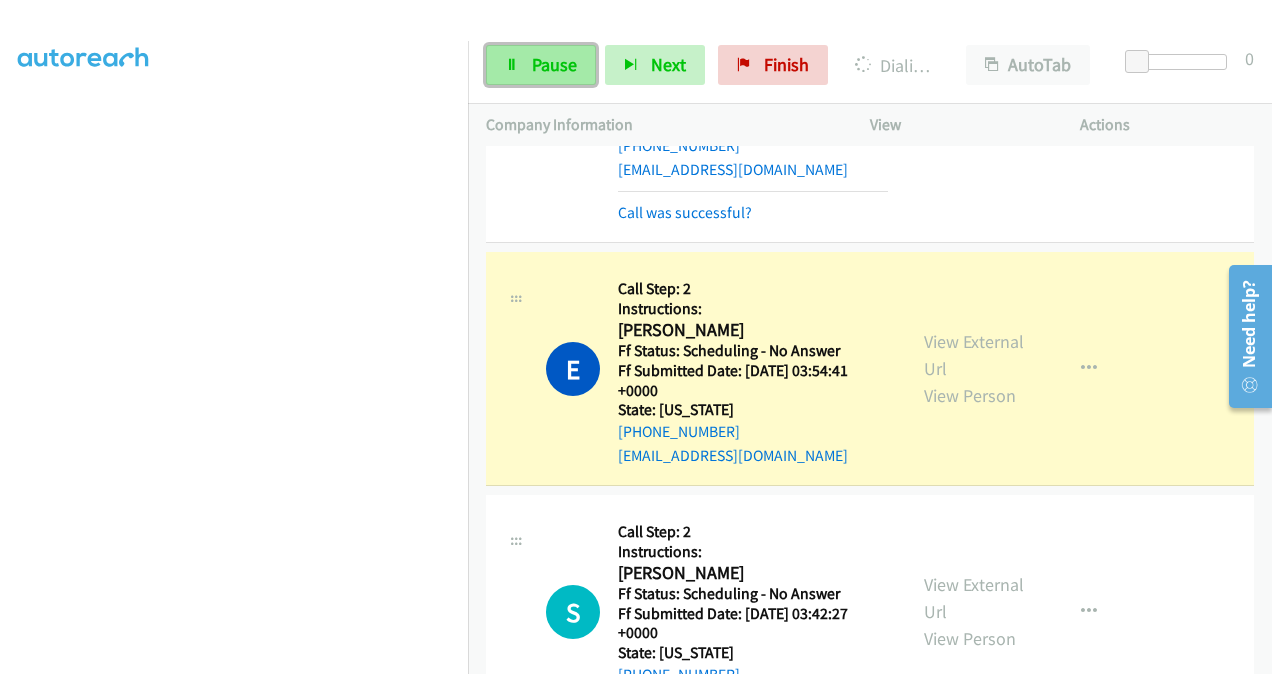 click on "Pause" at bounding box center [554, 64] 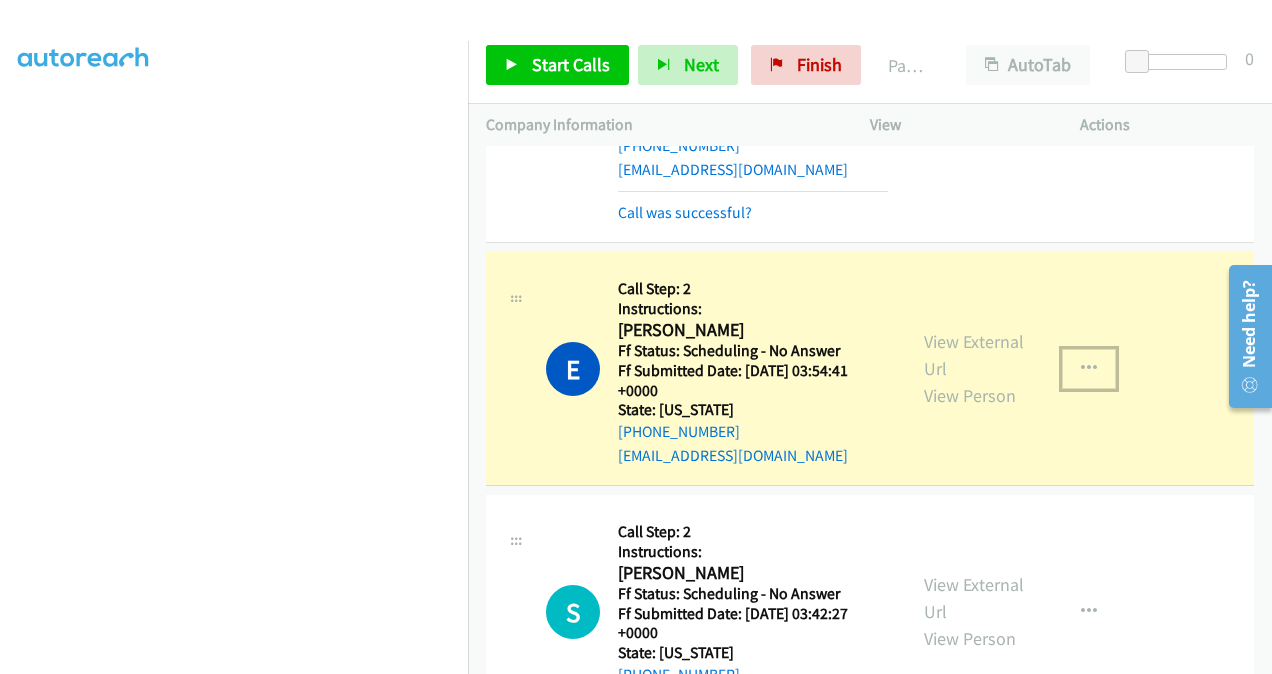 click at bounding box center [1089, 369] 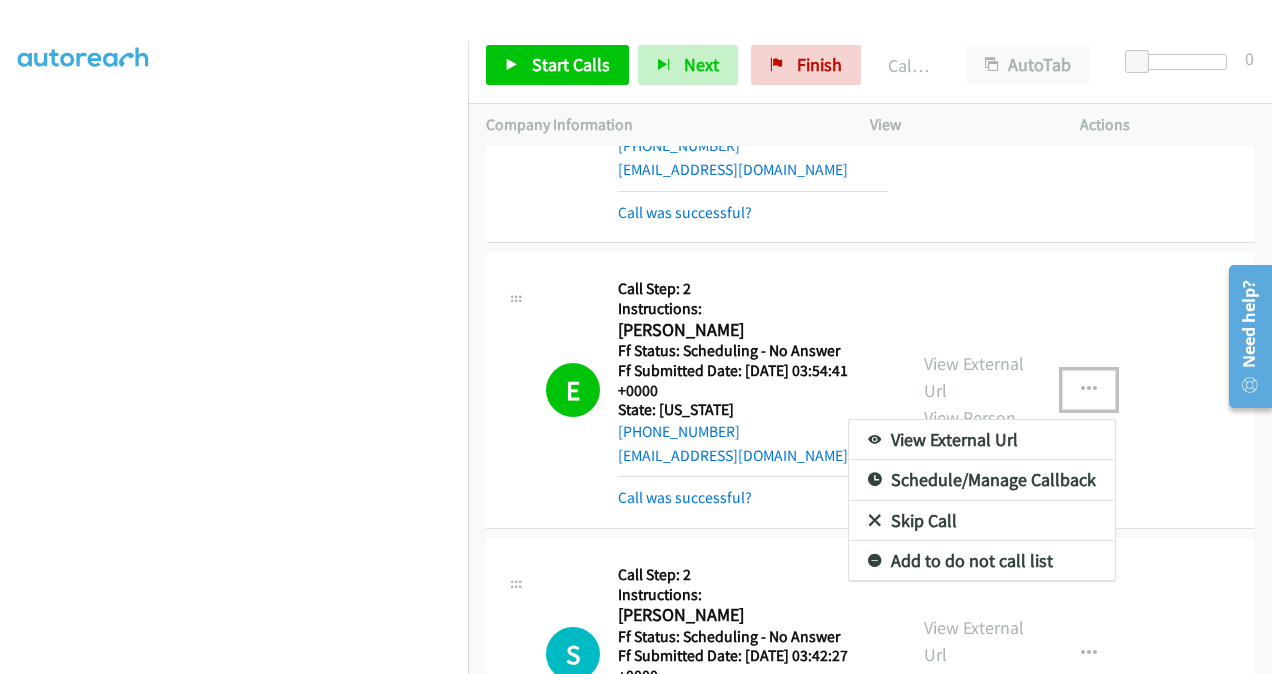 click on "Add to do not call list" at bounding box center (982, 561) 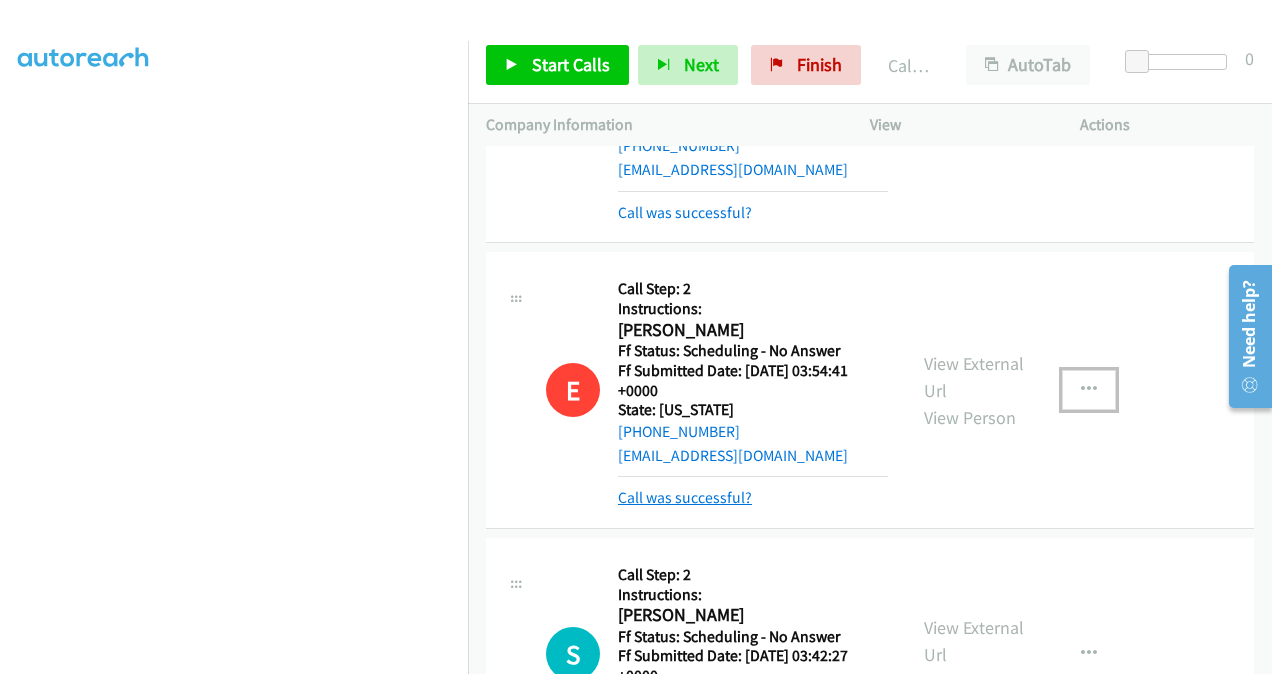 click on "Call was successful?" at bounding box center (685, 497) 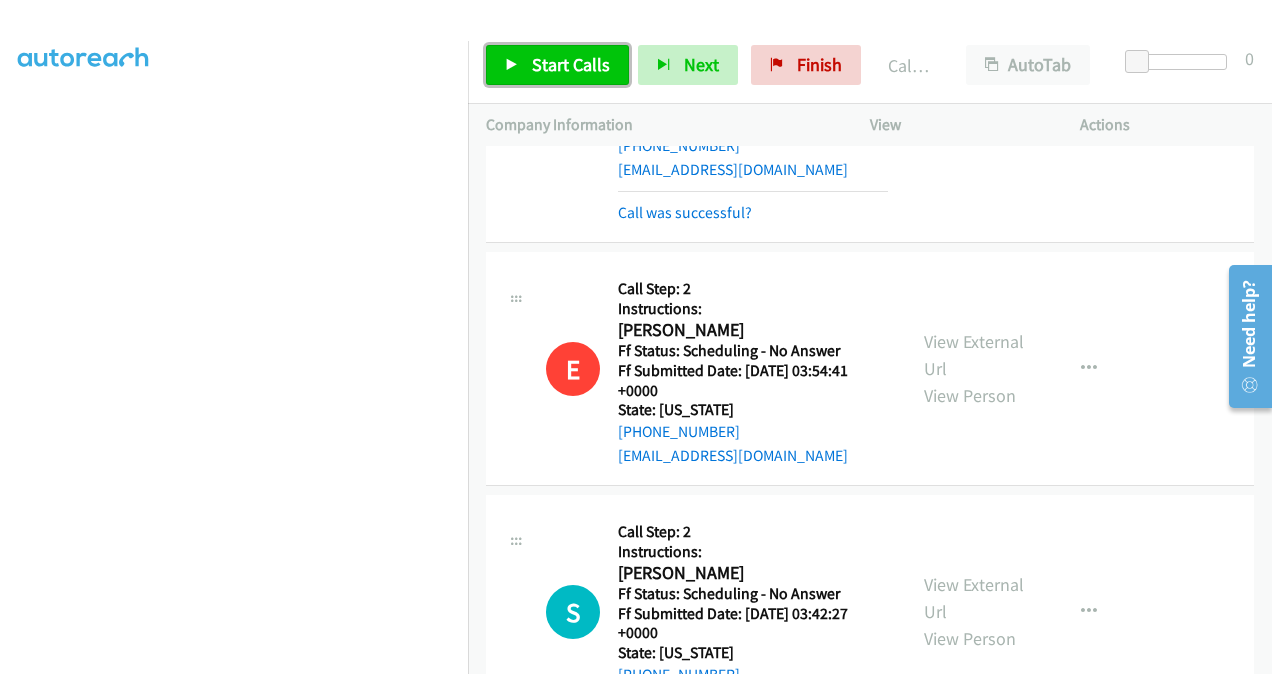 click on "Start Calls" at bounding box center (571, 64) 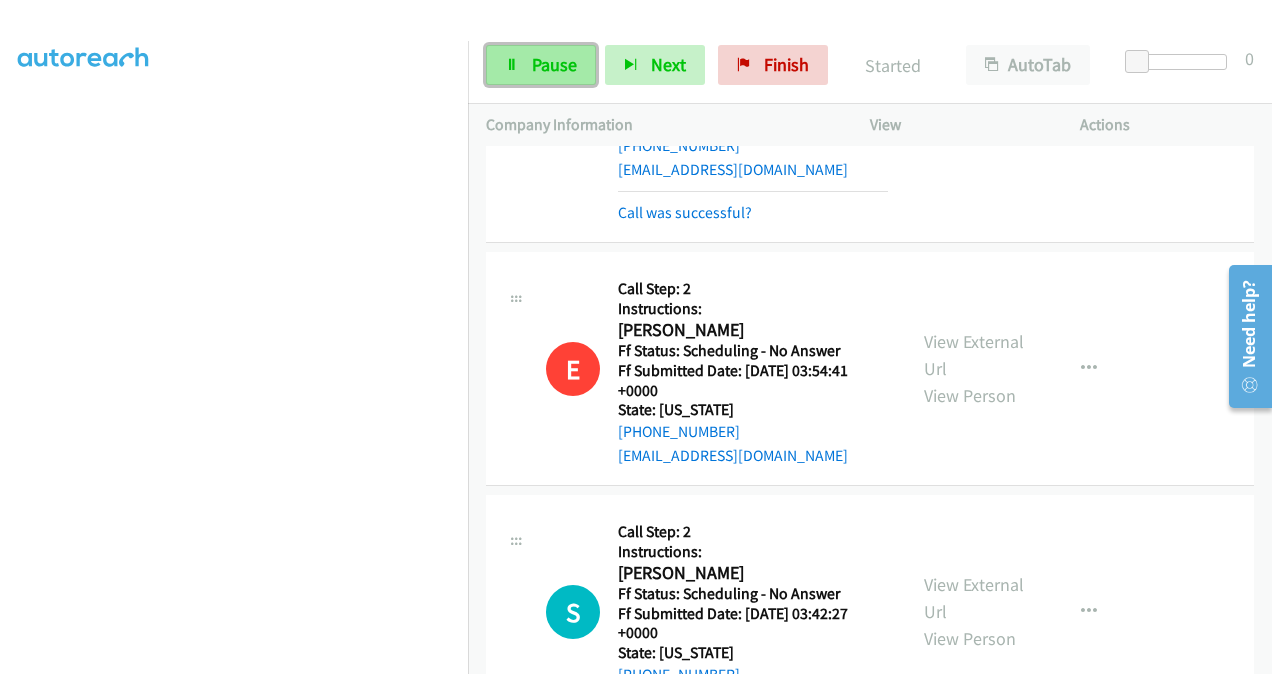 click on "Pause" at bounding box center [554, 64] 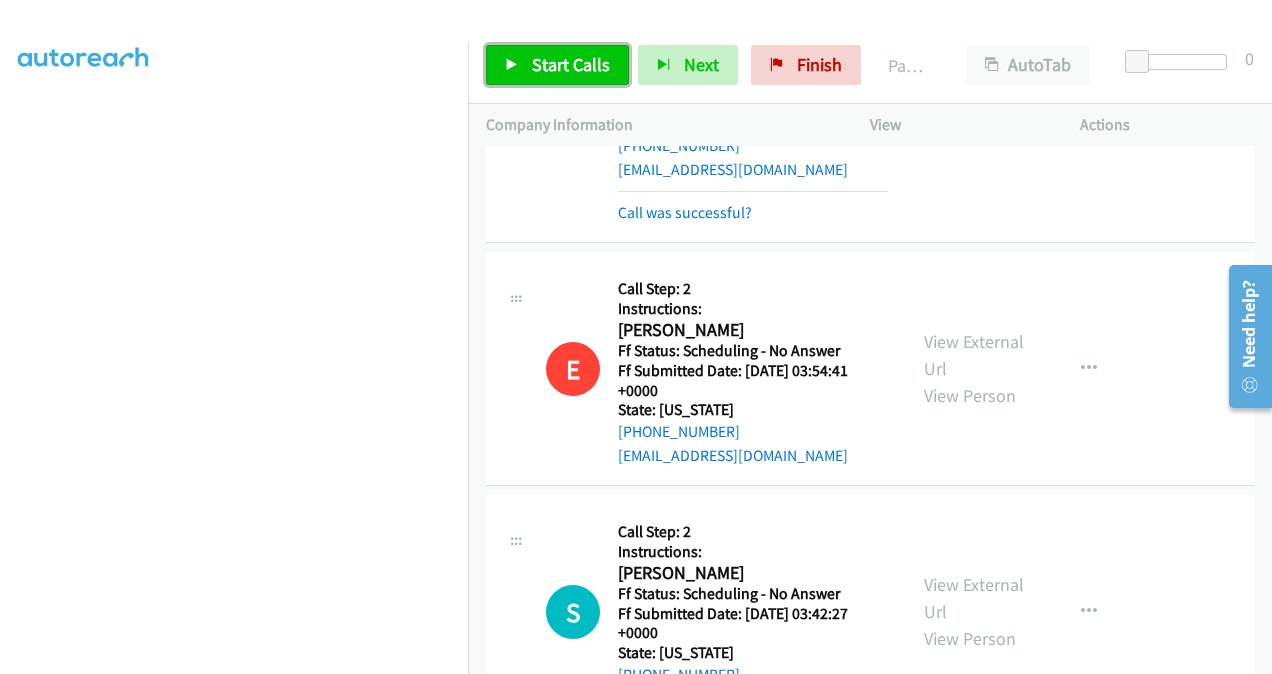 click on "Start Calls" at bounding box center [571, 64] 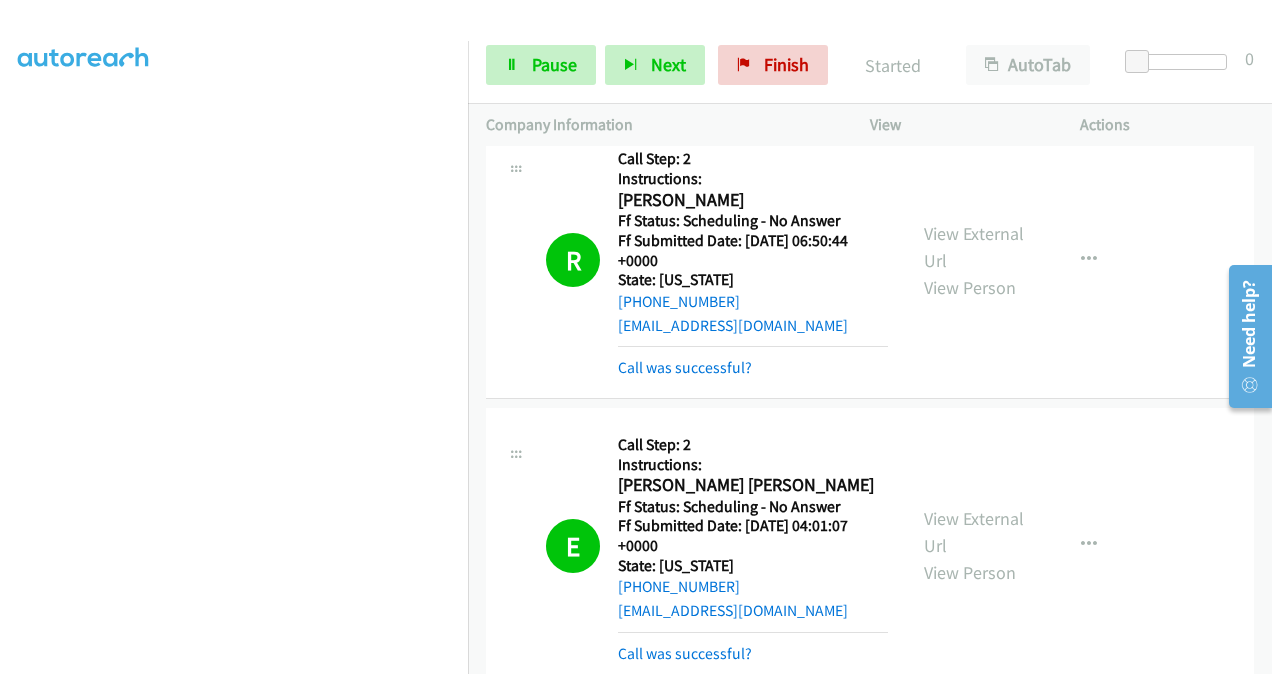 scroll, scrollTop: 1100, scrollLeft: 0, axis: vertical 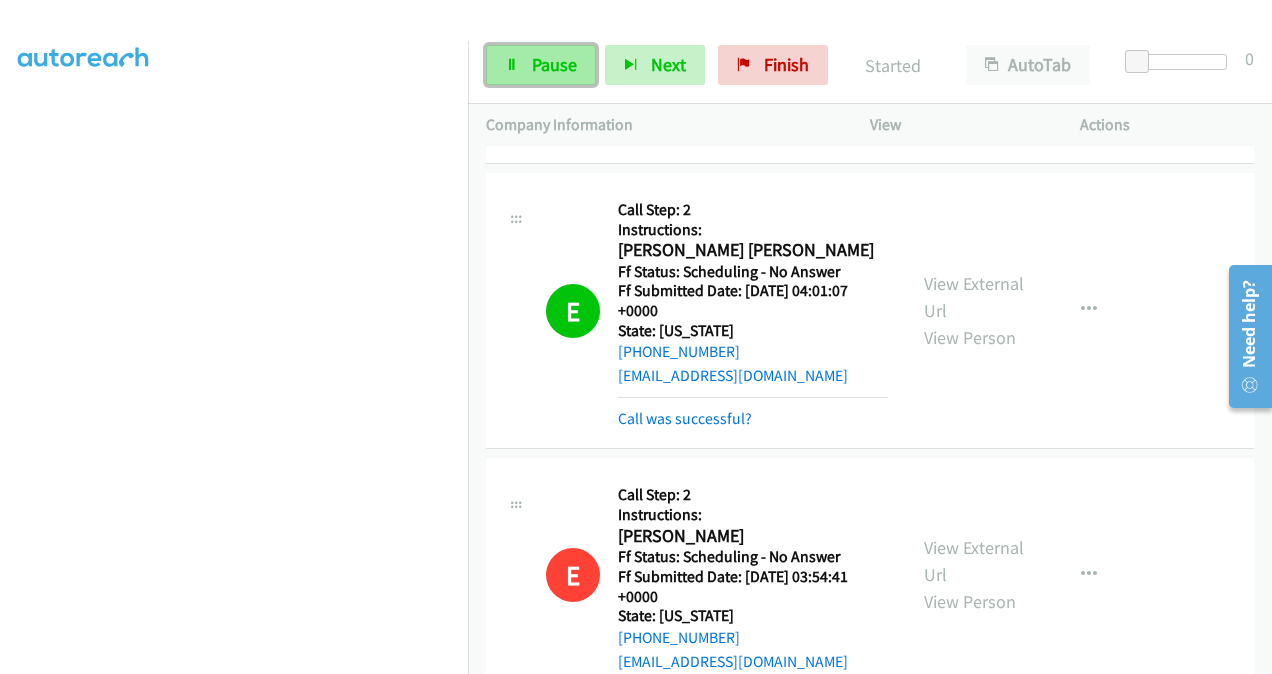 click on "Pause" at bounding box center (554, 64) 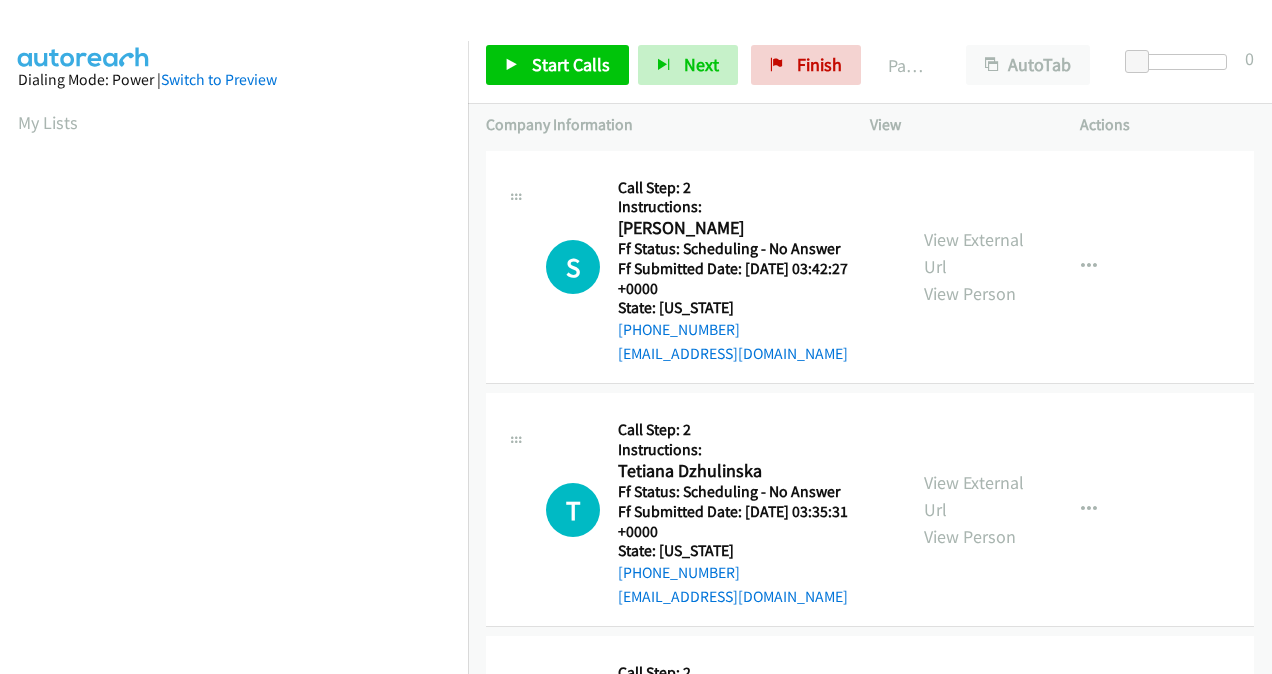 scroll, scrollTop: 0, scrollLeft: 0, axis: both 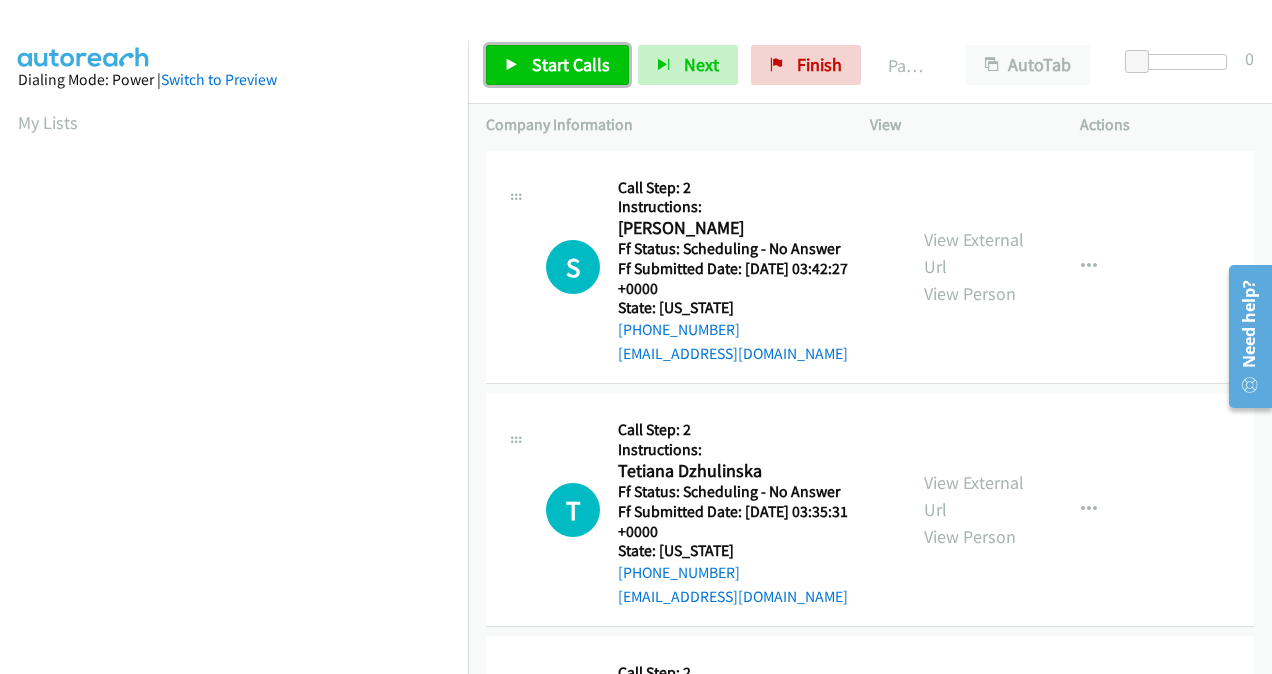 click on "Start Calls" at bounding box center [571, 64] 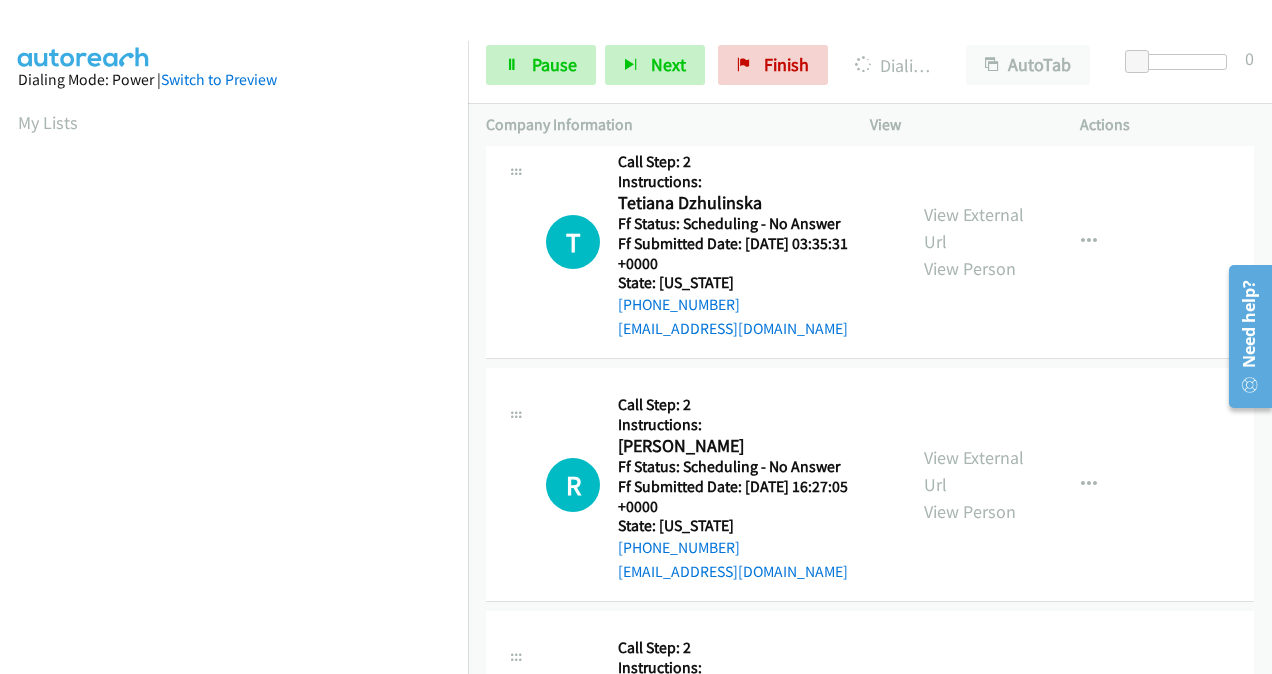 scroll, scrollTop: 300, scrollLeft: 0, axis: vertical 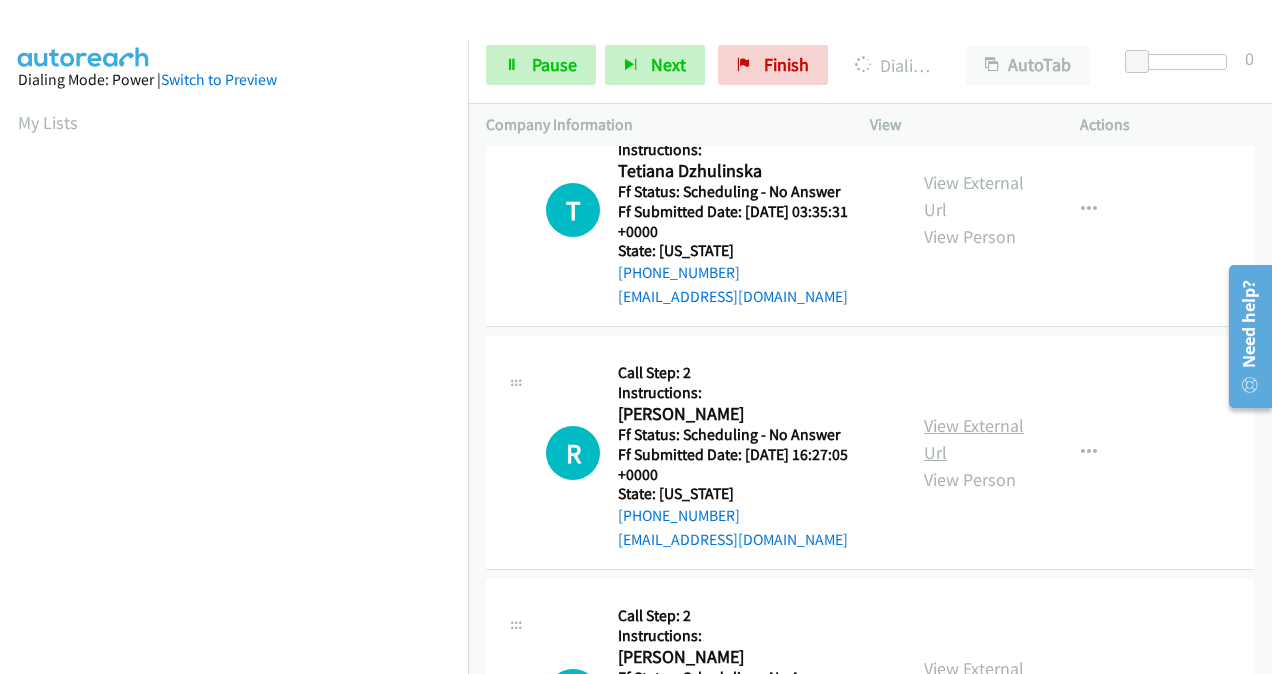 click on "View External Url" at bounding box center (974, 439) 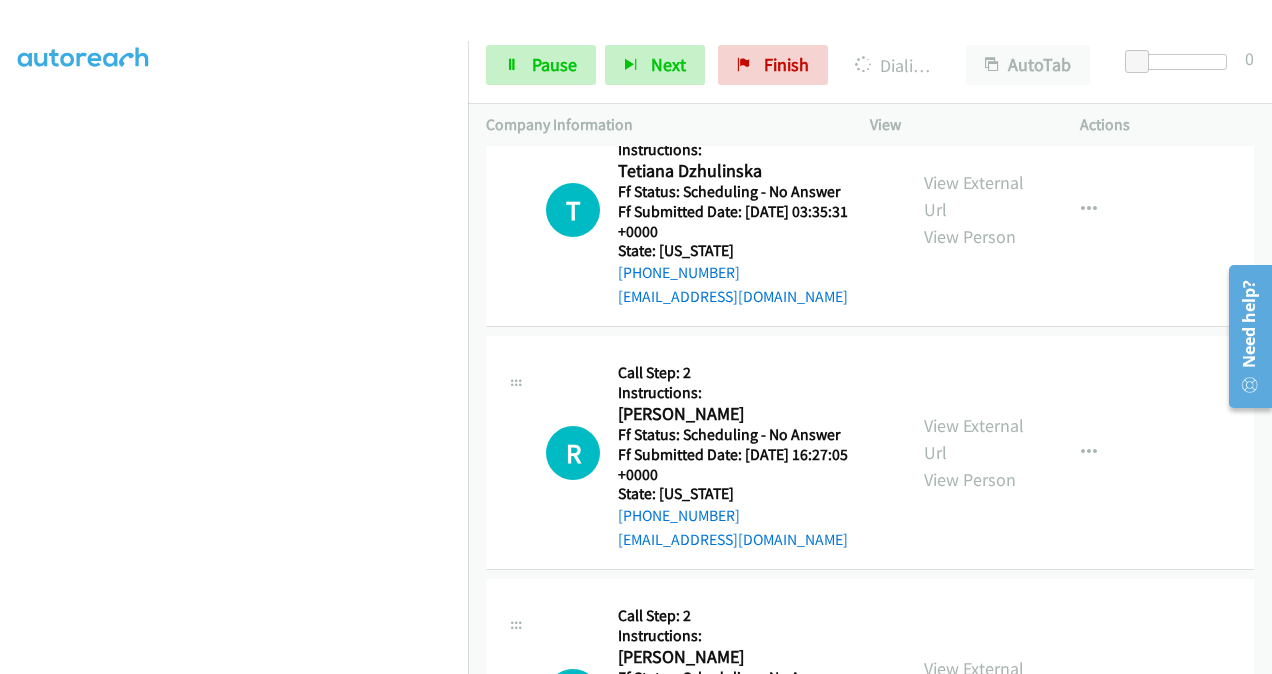 scroll, scrollTop: 448, scrollLeft: 0, axis: vertical 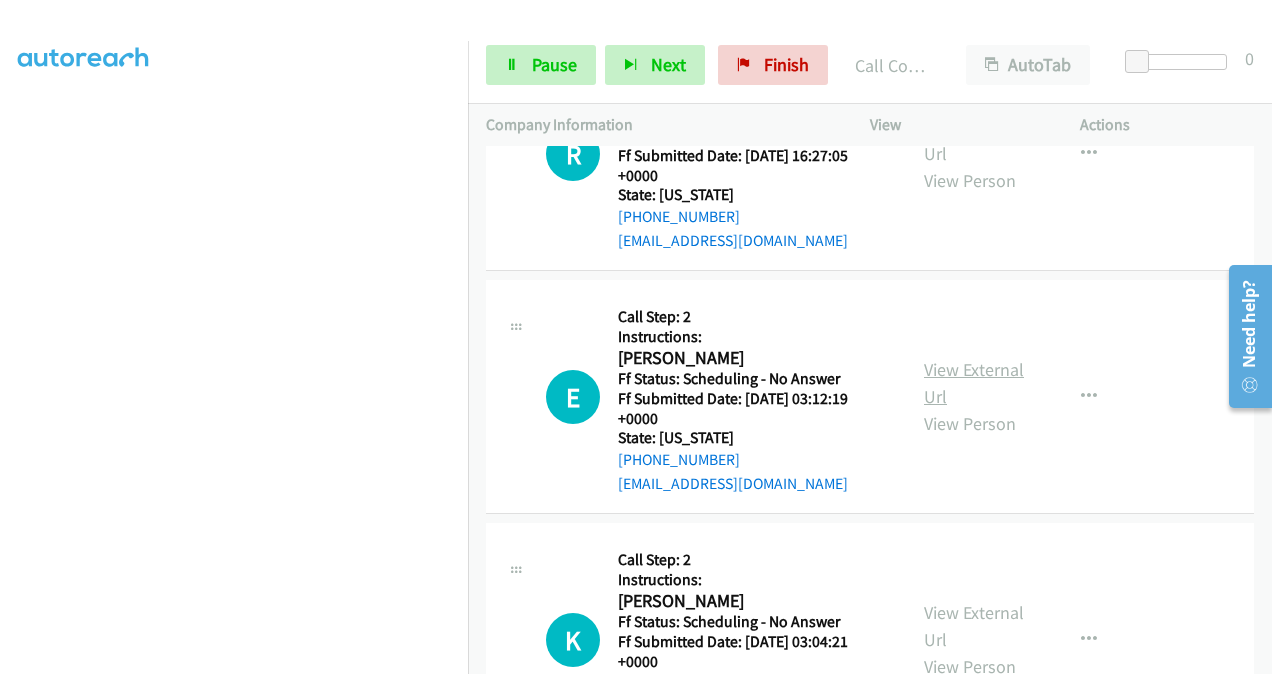 click on "View External Url" at bounding box center [974, 383] 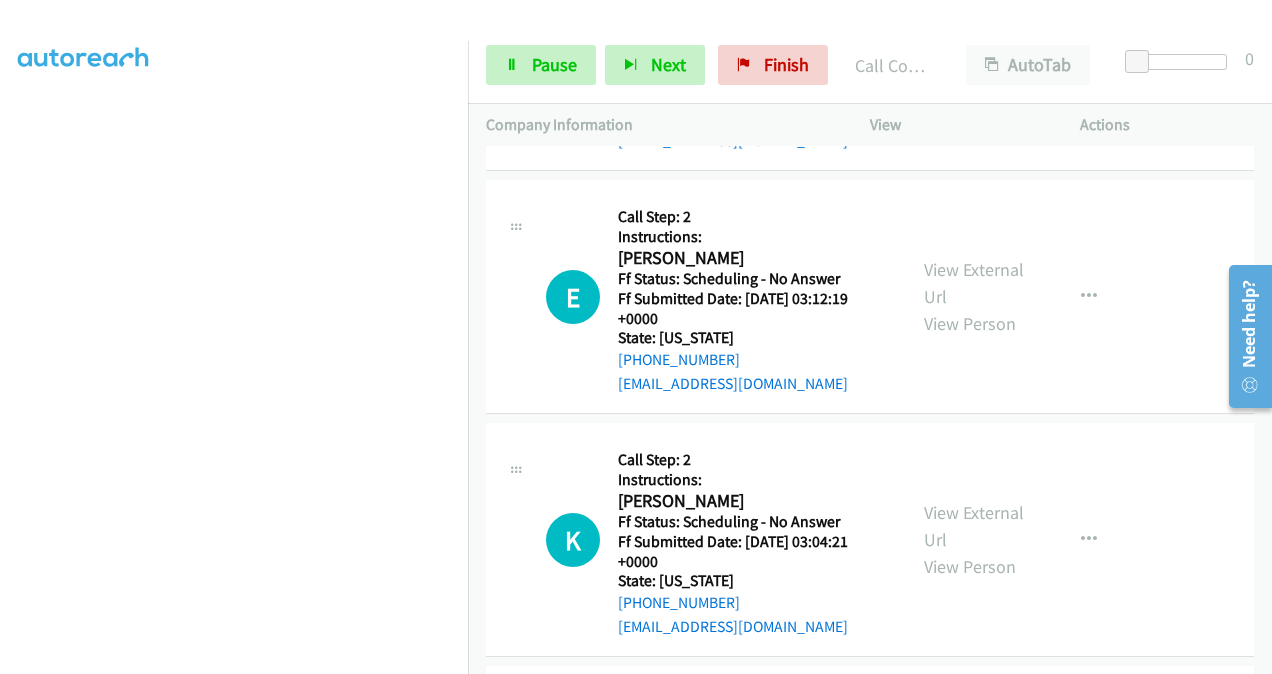scroll, scrollTop: 884, scrollLeft: 0, axis: vertical 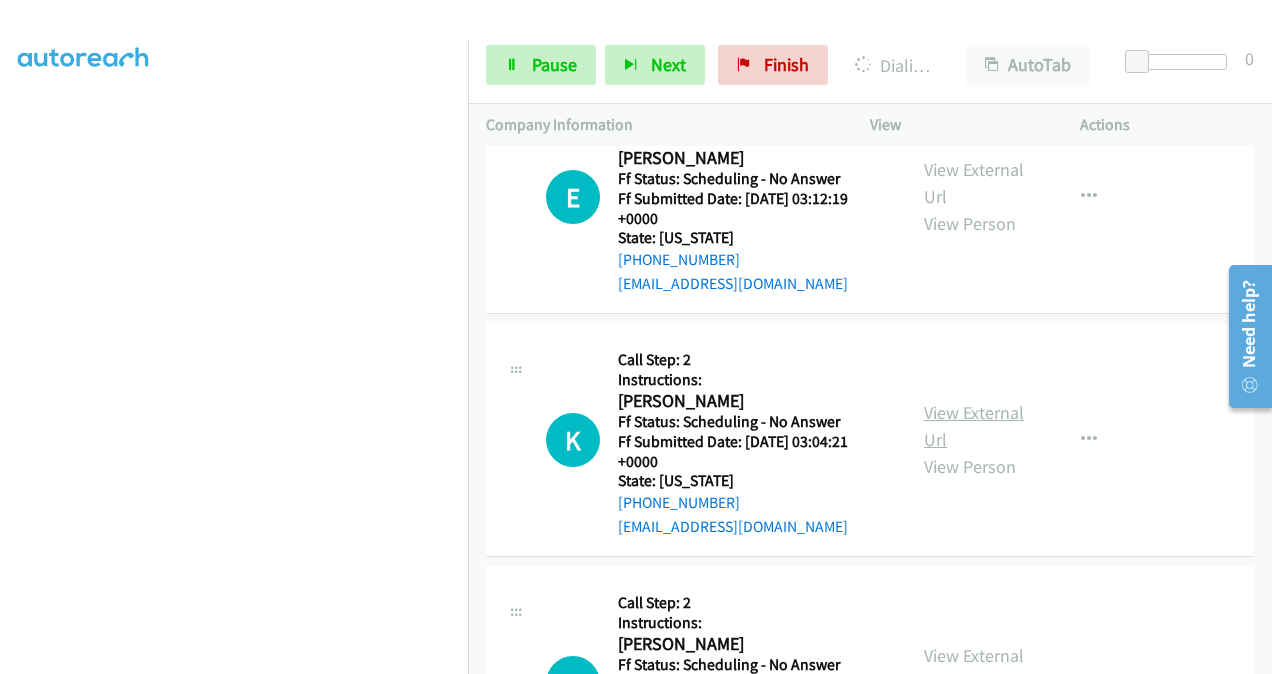 click on "View External Url" at bounding box center [974, 426] 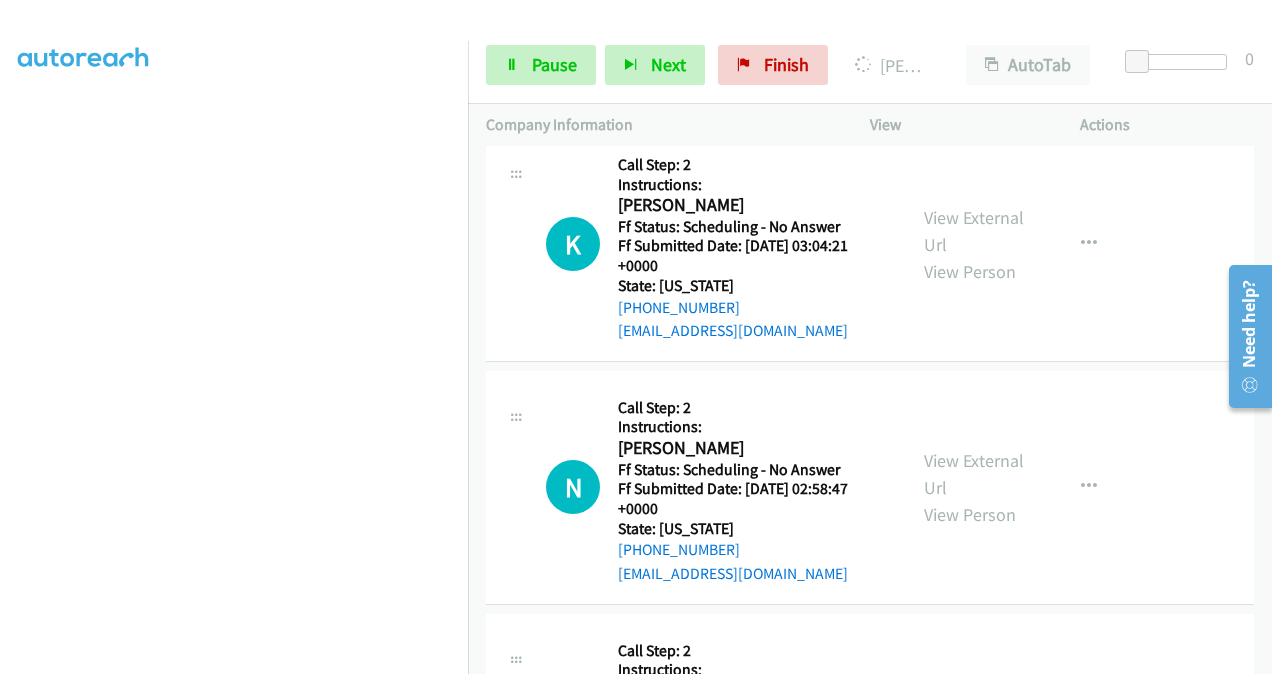 scroll, scrollTop: 1127, scrollLeft: 0, axis: vertical 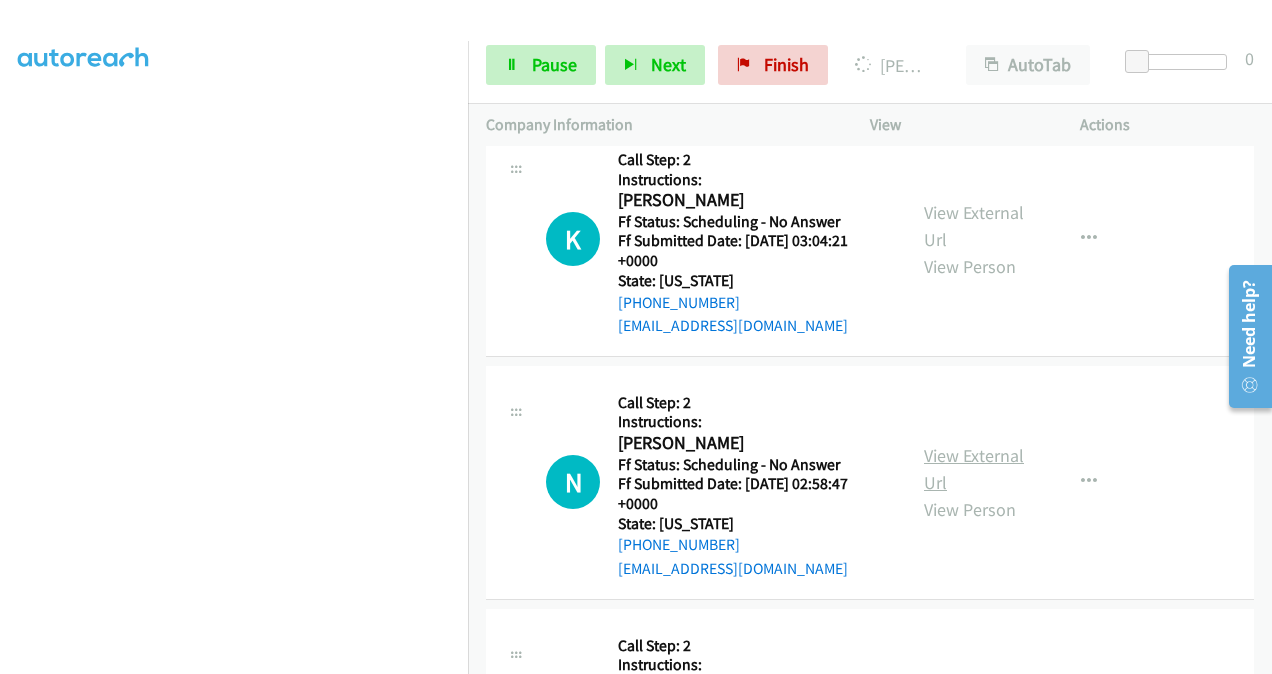 click on "View External Url" at bounding box center [974, 469] 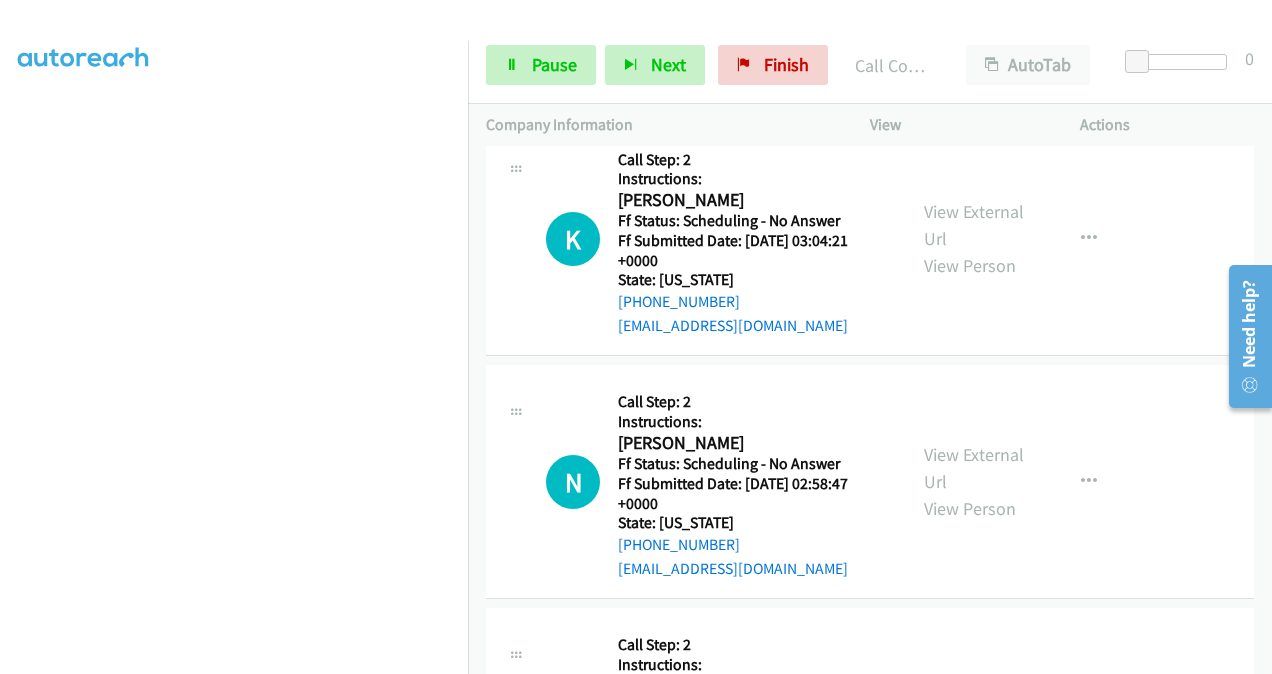 scroll, scrollTop: 1370, scrollLeft: 0, axis: vertical 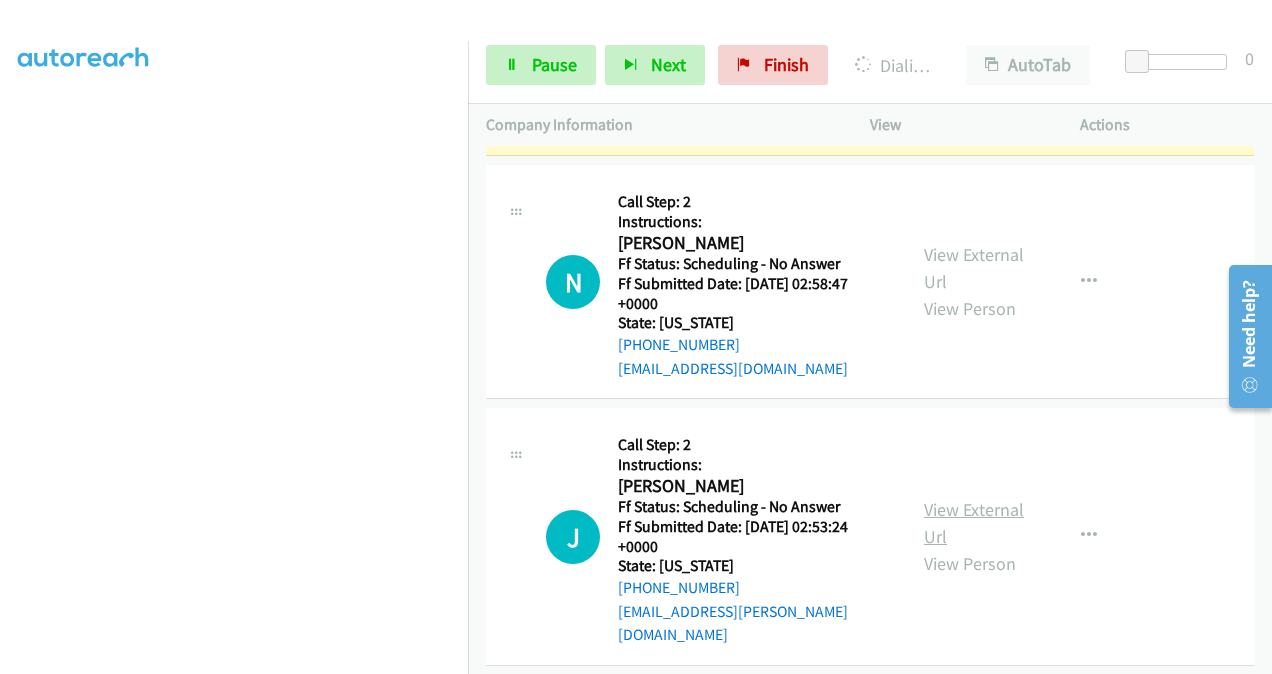 click on "View External Url" at bounding box center (974, 523) 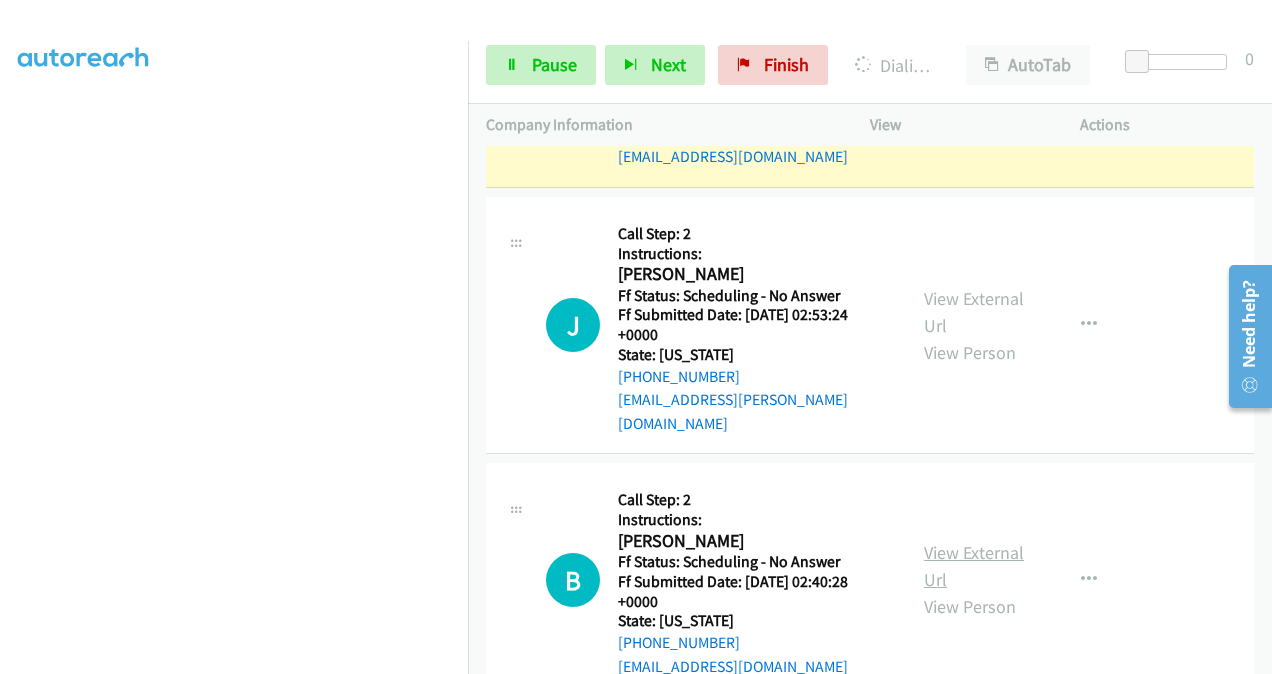 scroll, scrollTop: 1770, scrollLeft: 0, axis: vertical 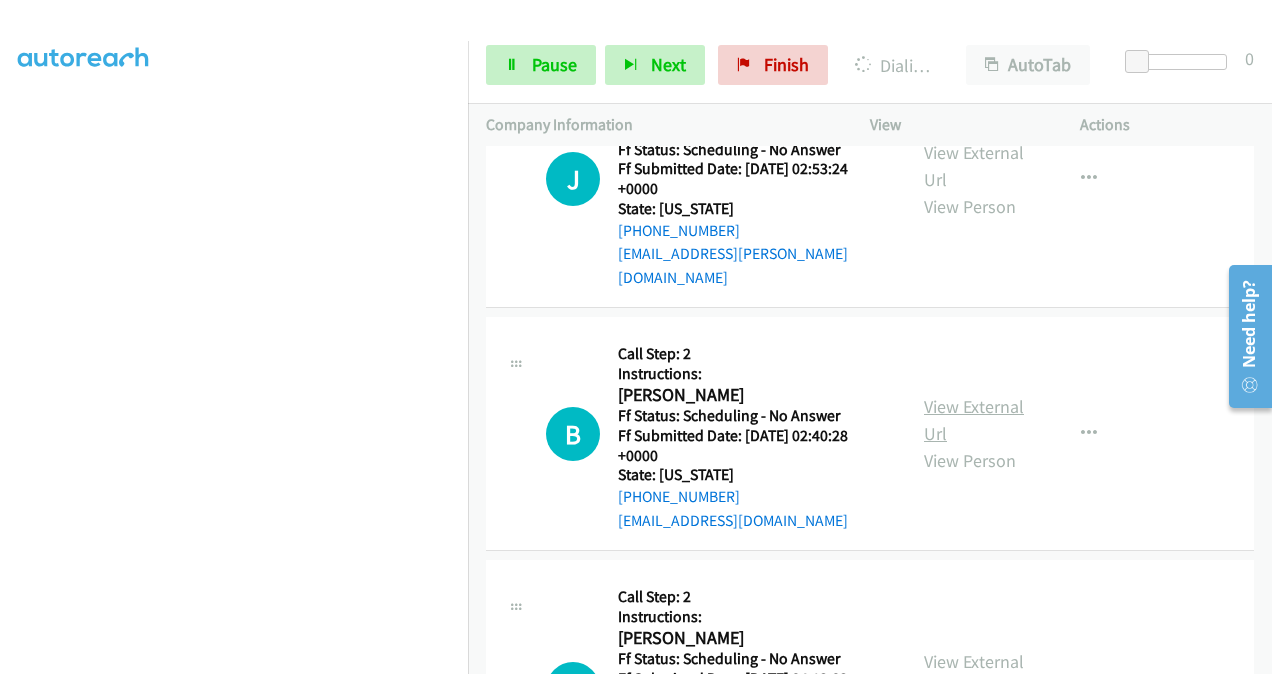 click on "View External Url" at bounding box center [974, 420] 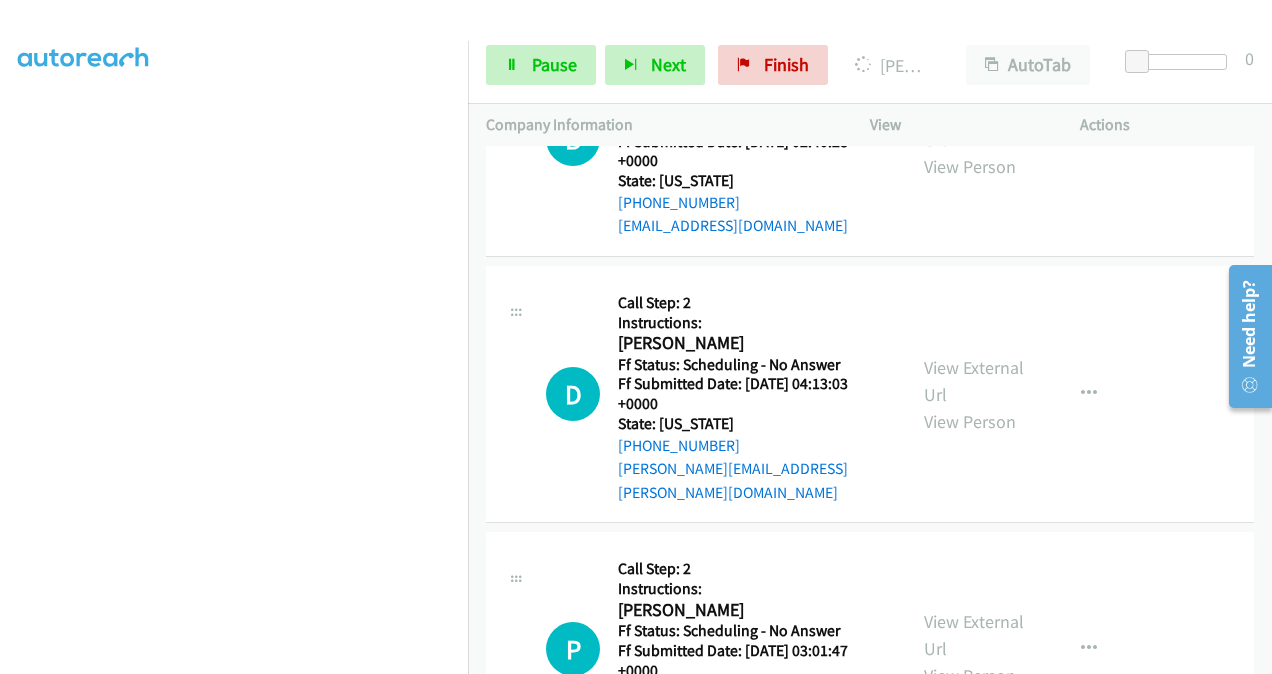 scroll, scrollTop: 2112, scrollLeft: 0, axis: vertical 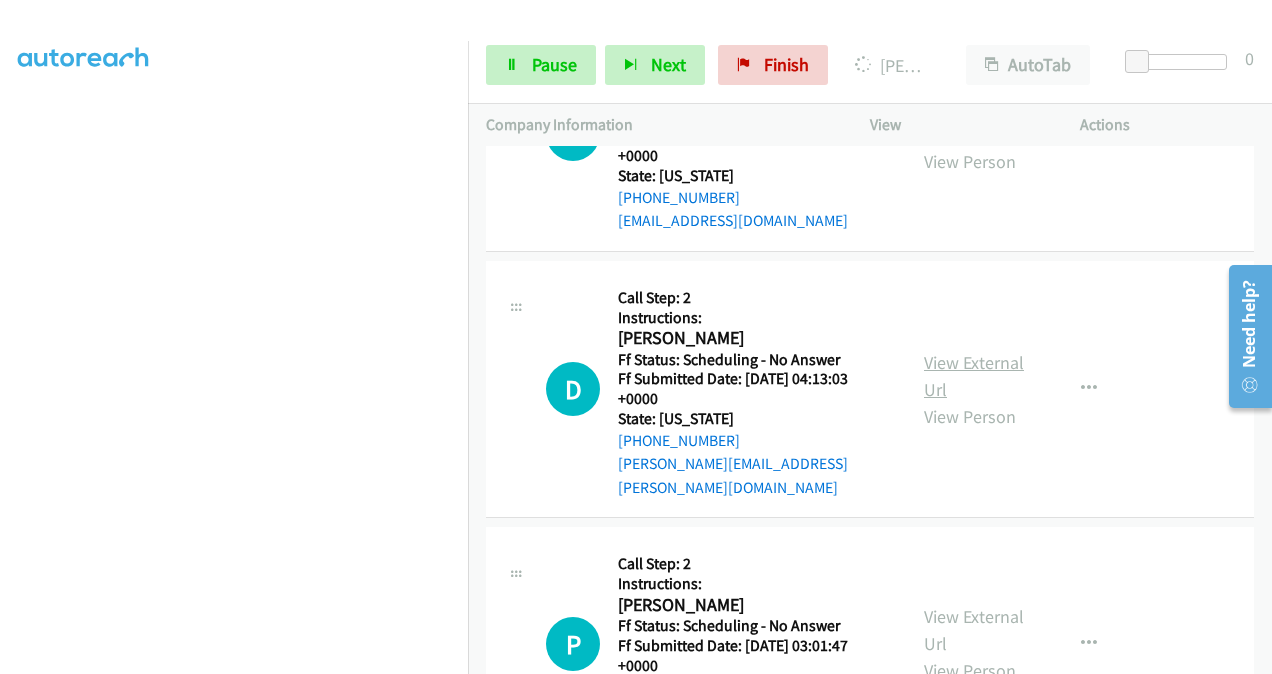 click on "View External Url" at bounding box center [974, 376] 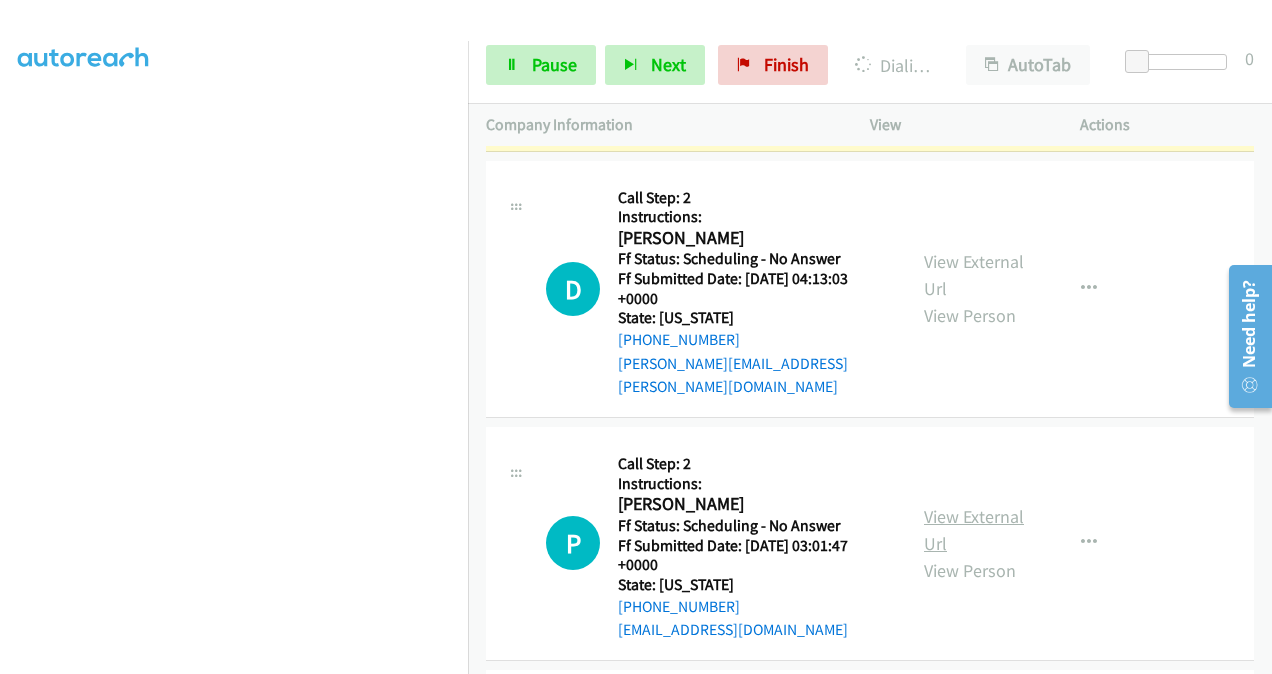 scroll, scrollTop: 2354, scrollLeft: 0, axis: vertical 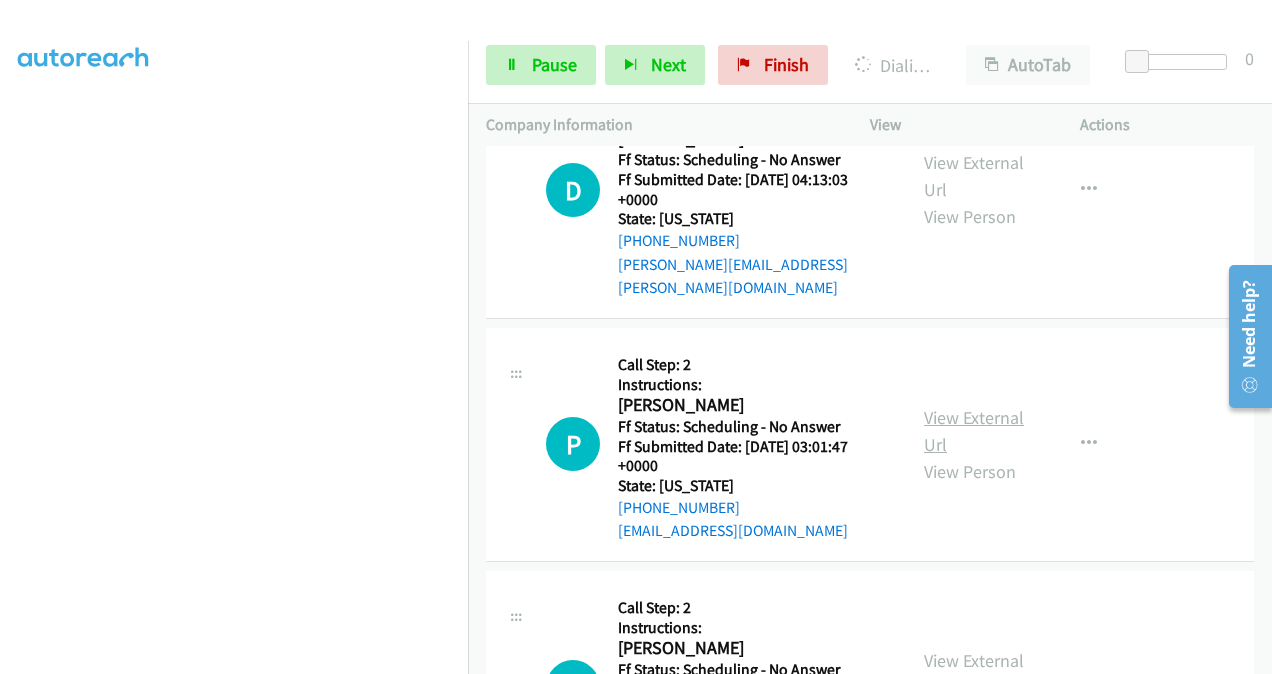 click on "View External Url" at bounding box center [974, 431] 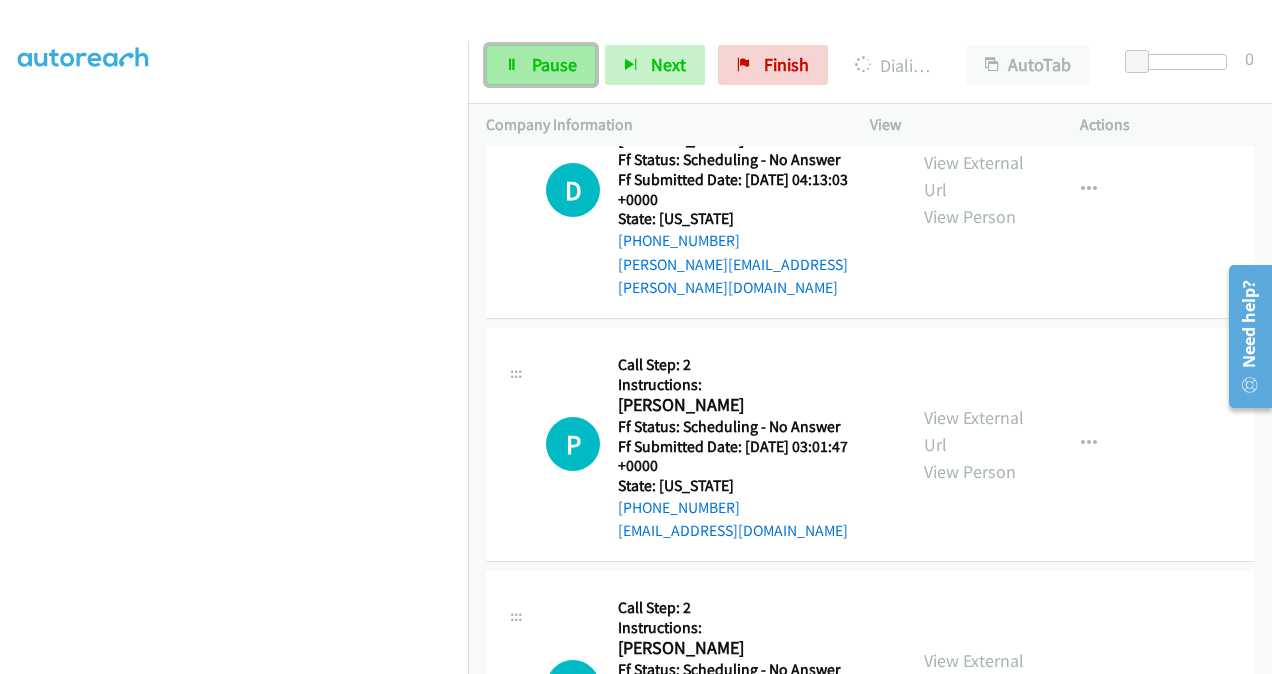 click on "Pause" at bounding box center [554, 64] 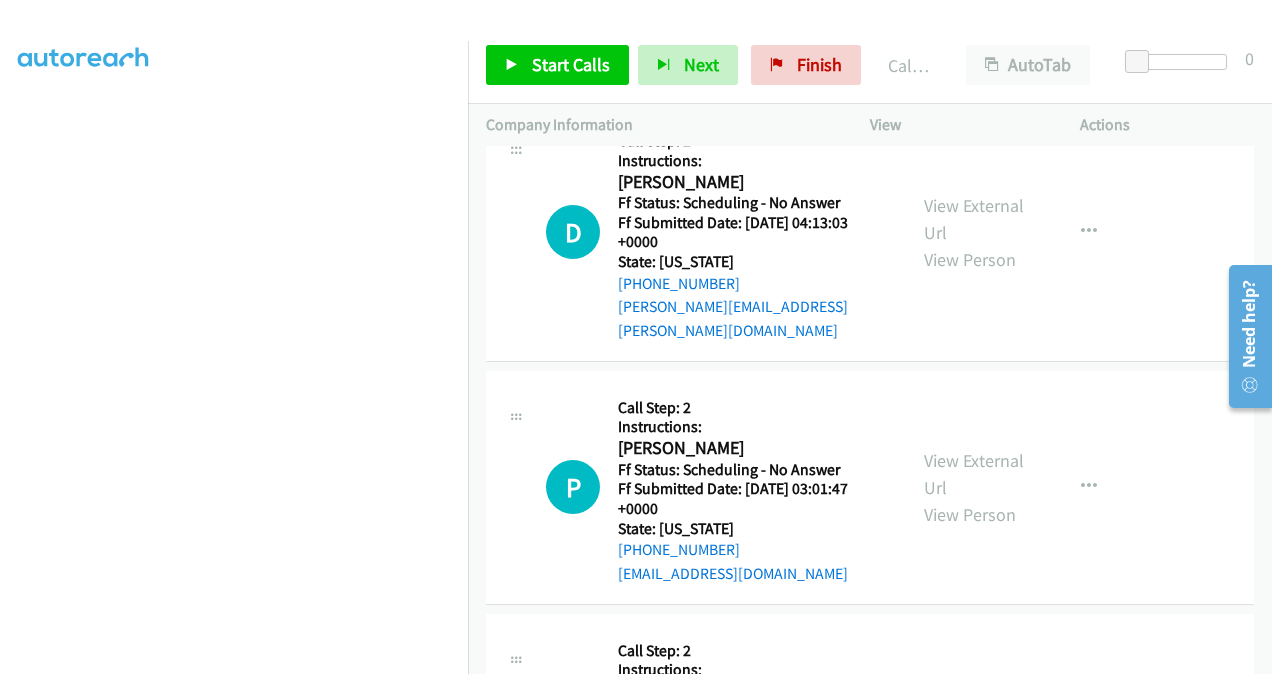 scroll, scrollTop: 2396, scrollLeft: 0, axis: vertical 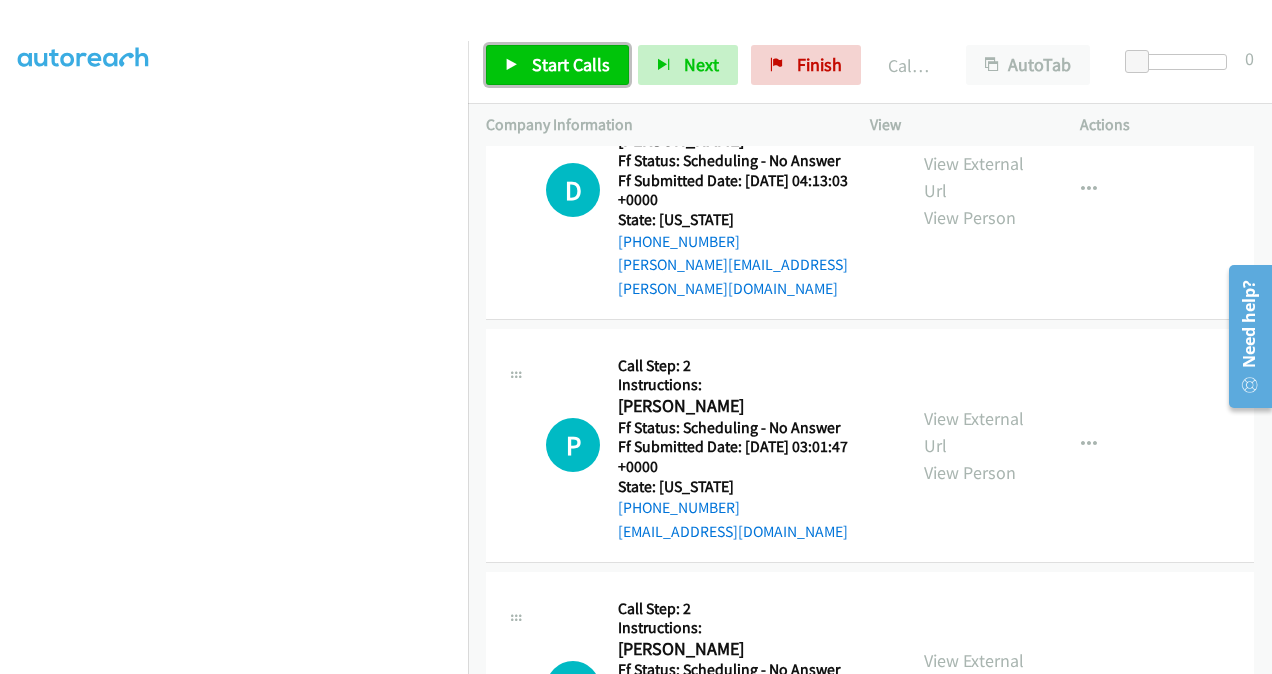 click on "Start Calls" at bounding box center (571, 64) 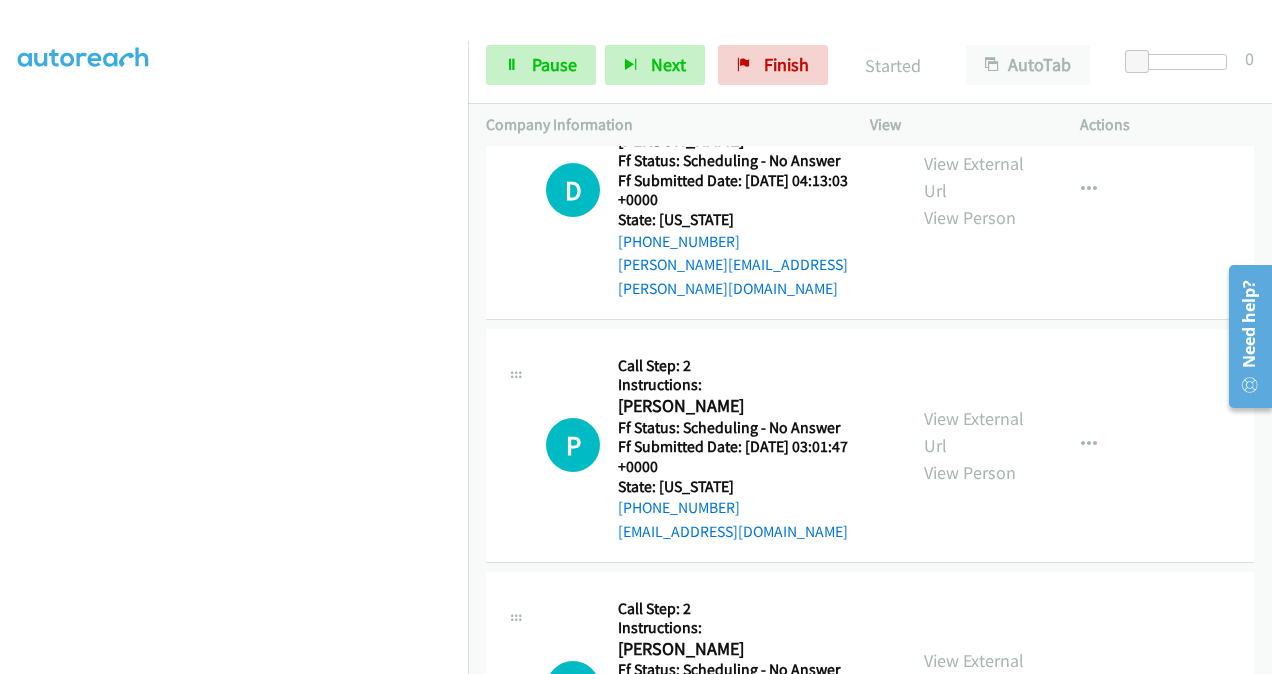 scroll, scrollTop: 2696, scrollLeft: 0, axis: vertical 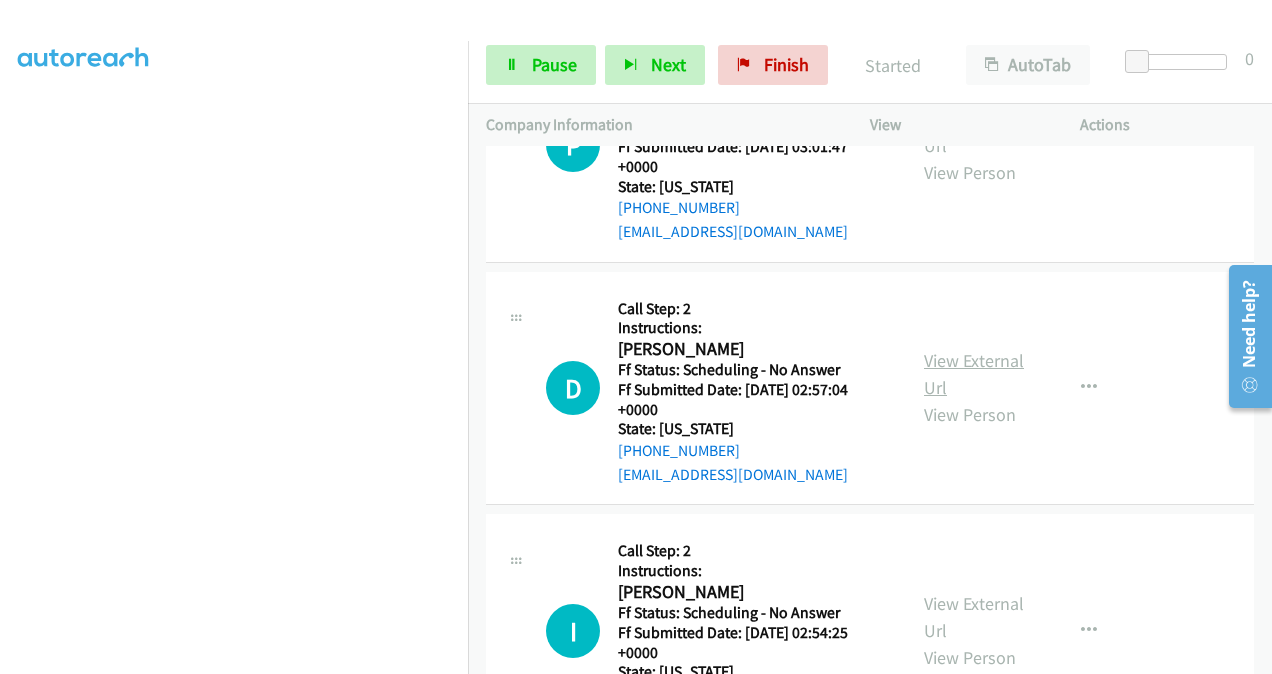 click on "View External Url" at bounding box center [974, 374] 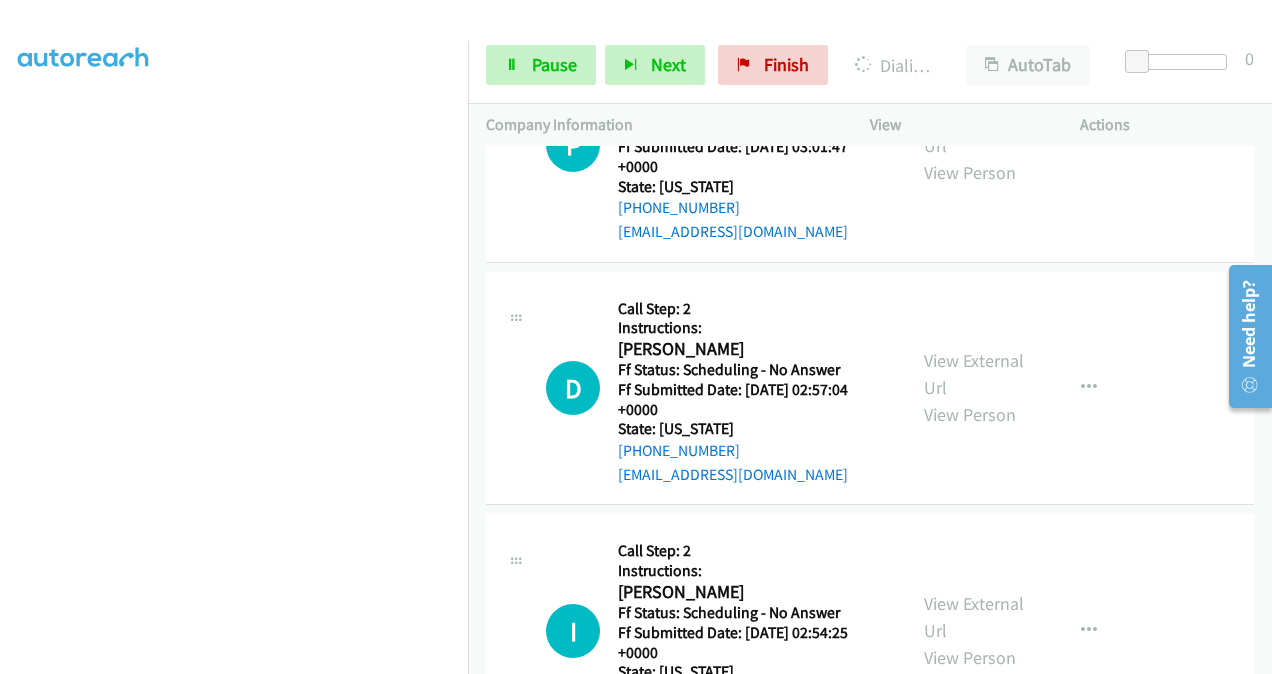 scroll, scrollTop: 2738, scrollLeft: 0, axis: vertical 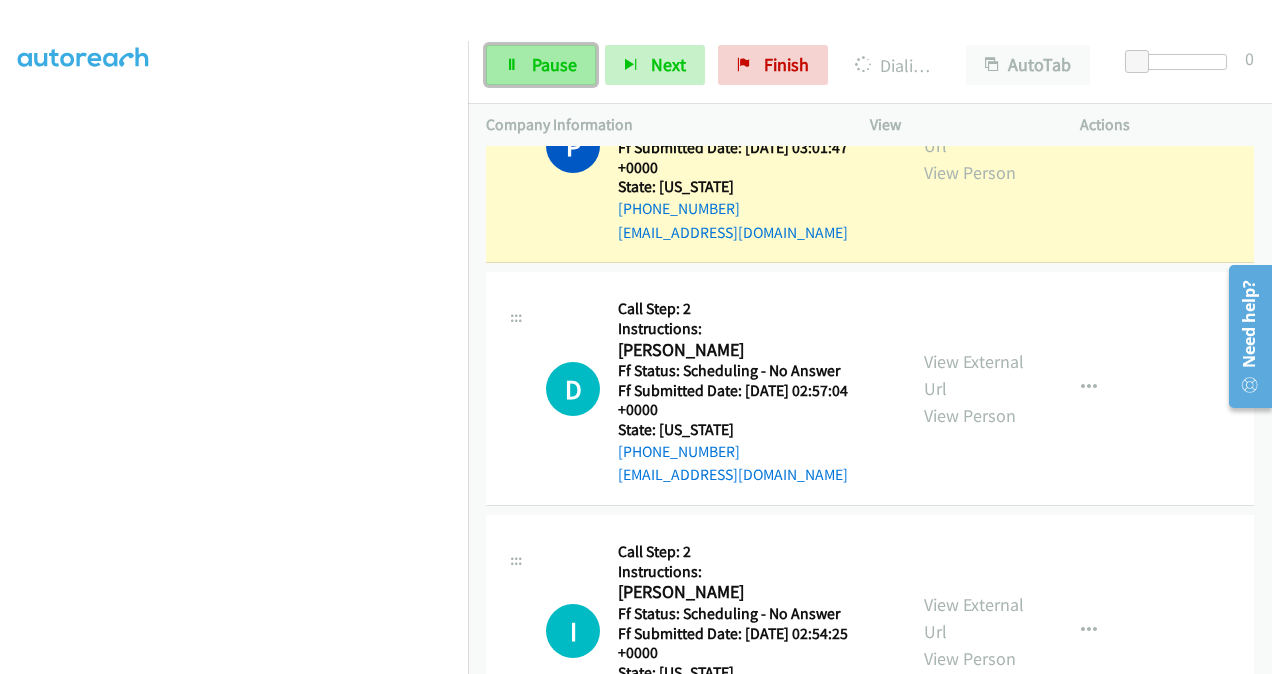 click on "Pause" at bounding box center [554, 64] 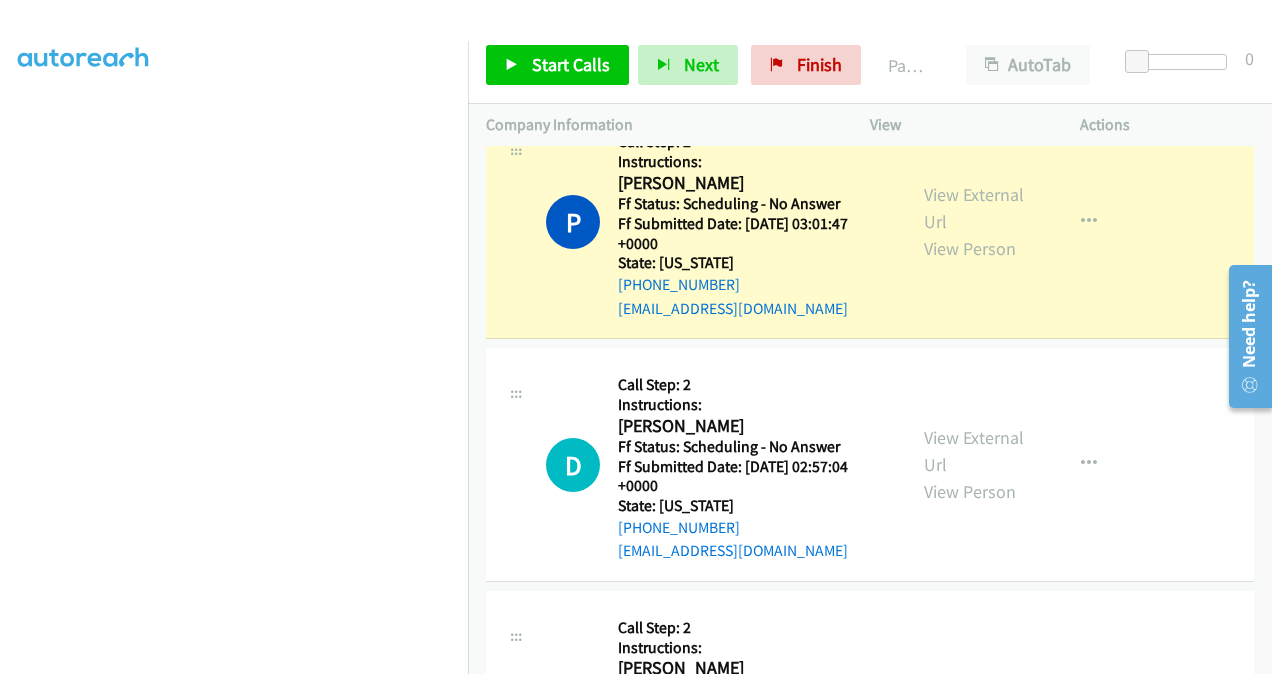 scroll, scrollTop: 2538, scrollLeft: 0, axis: vertical 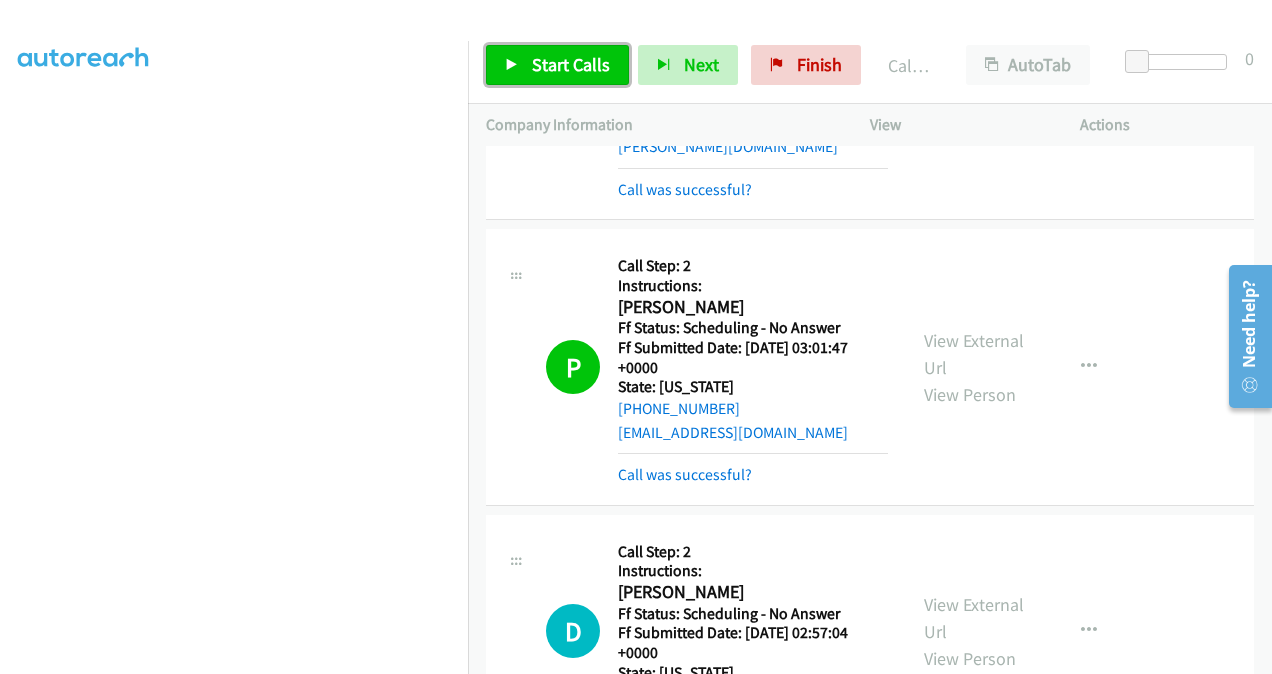 click on "Start Calls" at bounding box center (571, 64) 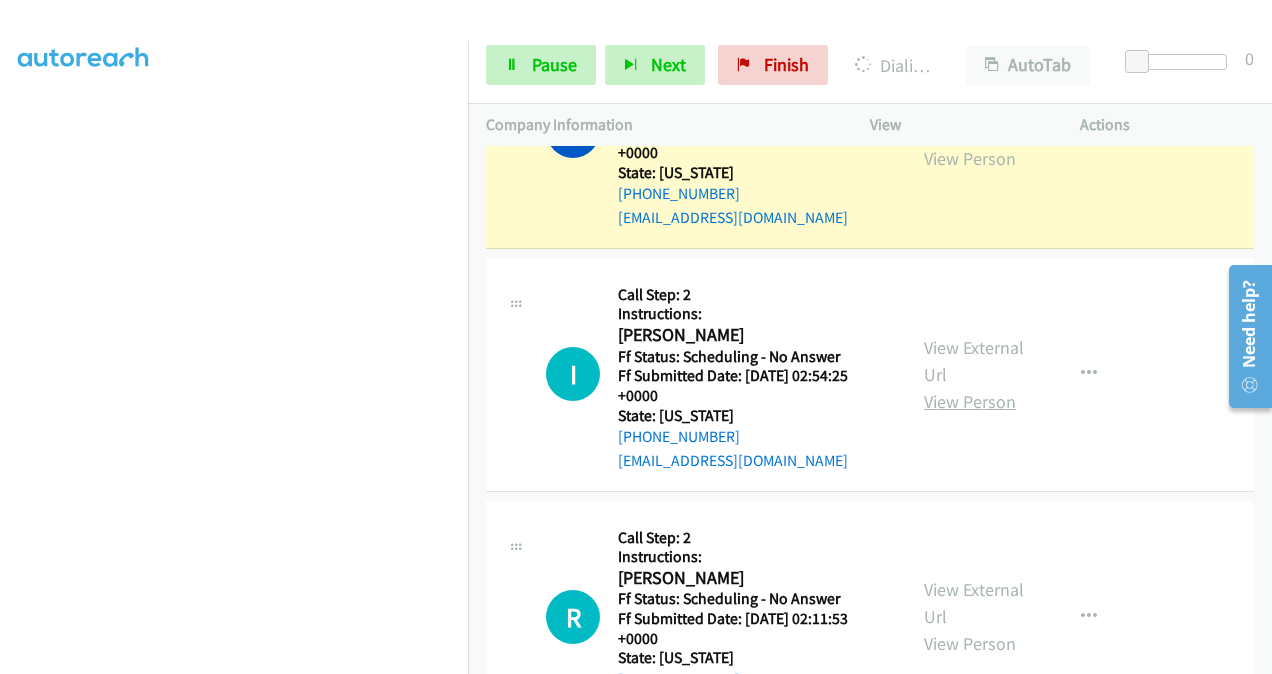 scroll, scrollTop: 3038, scrollLeft: 0, axis: vertical 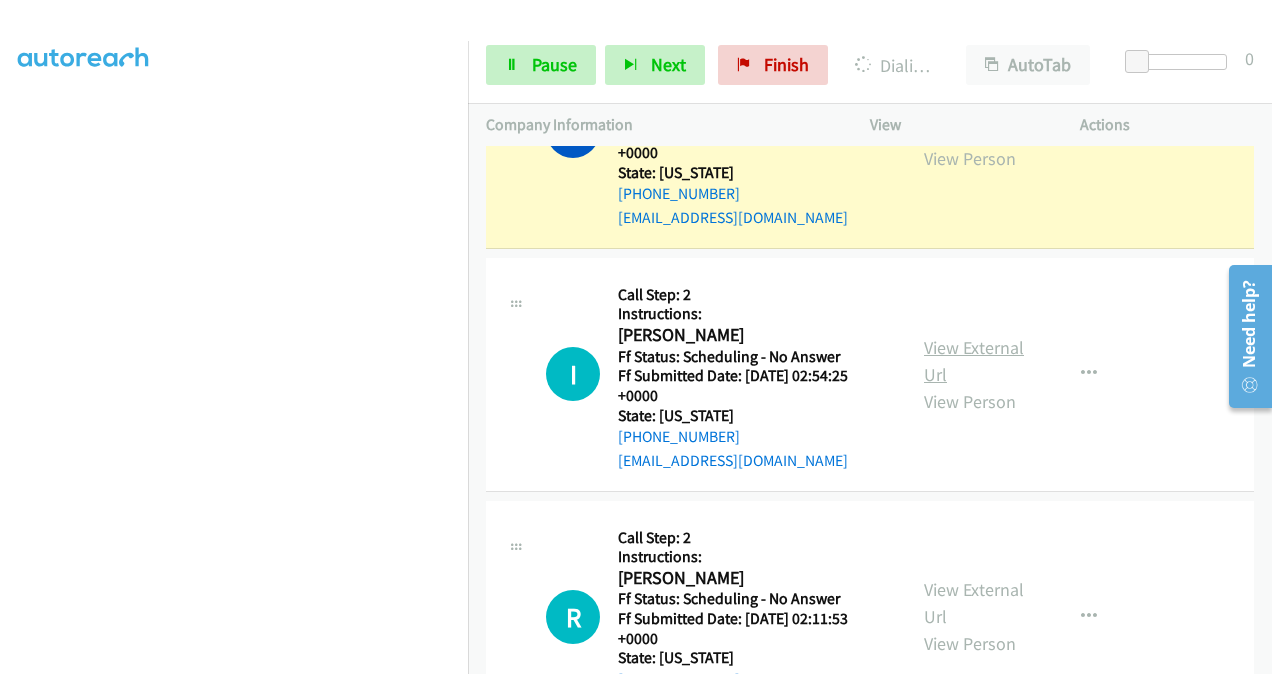 click on "View External Url" at bounding box center [974, 361] 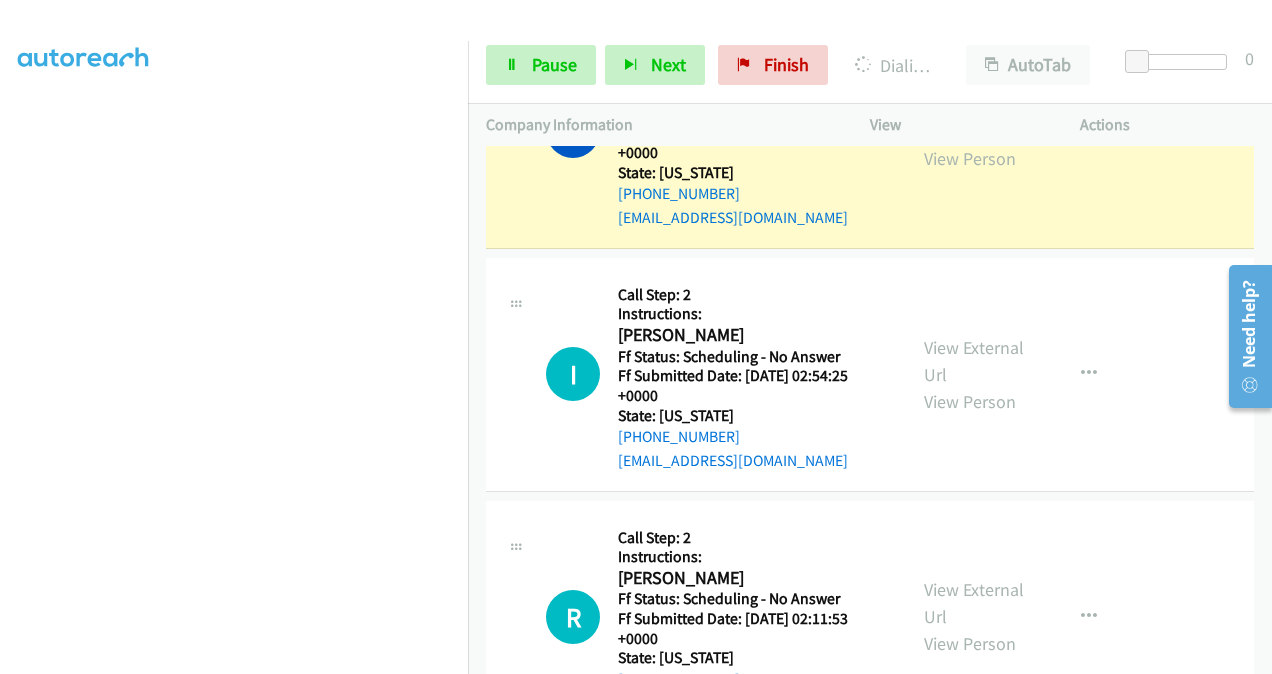 scroll, scrollTop: 3138, scrollLeft: 0, axis: vertical 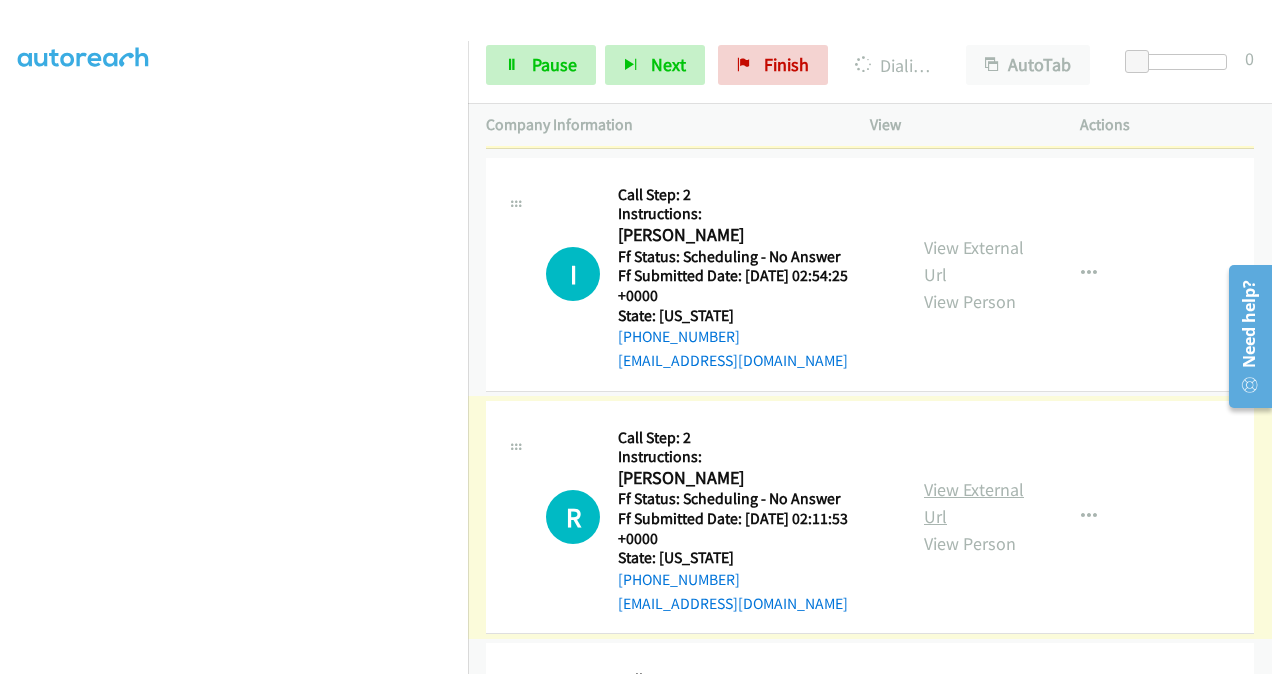 click on "View External Url" at bounding box center [974, 503] 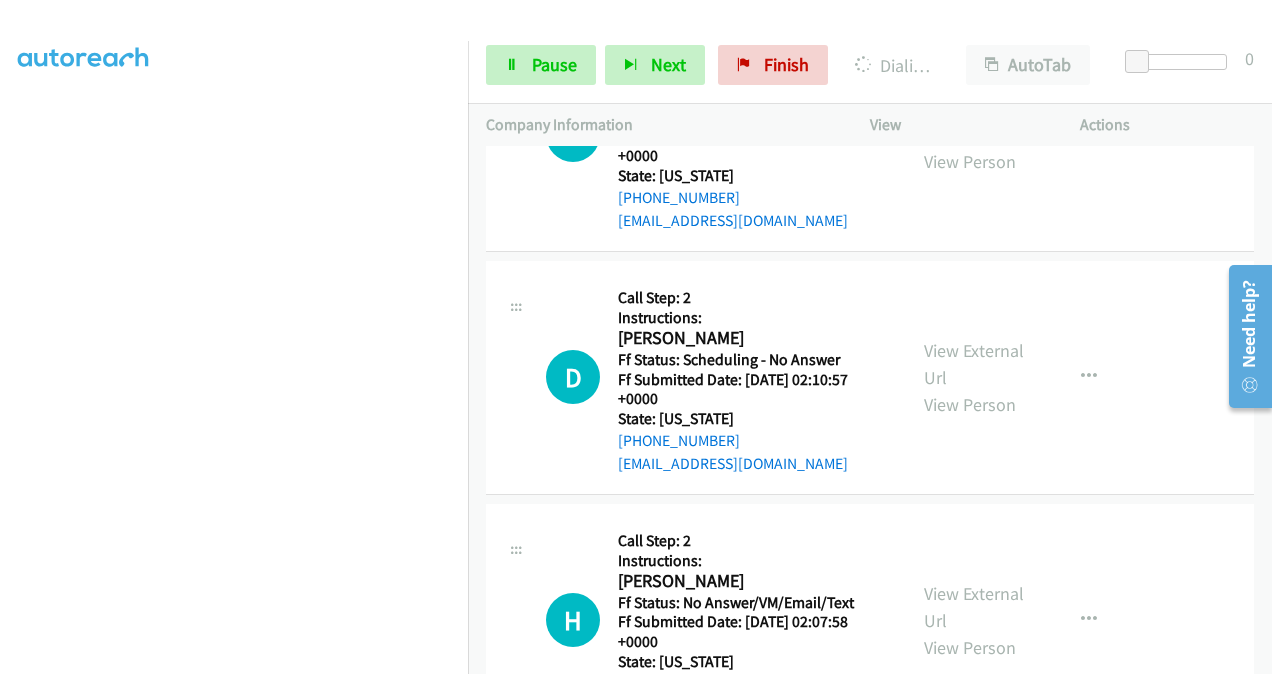 scroll, scrollTop: 3580, scrollLeft: 0, axis: vertical 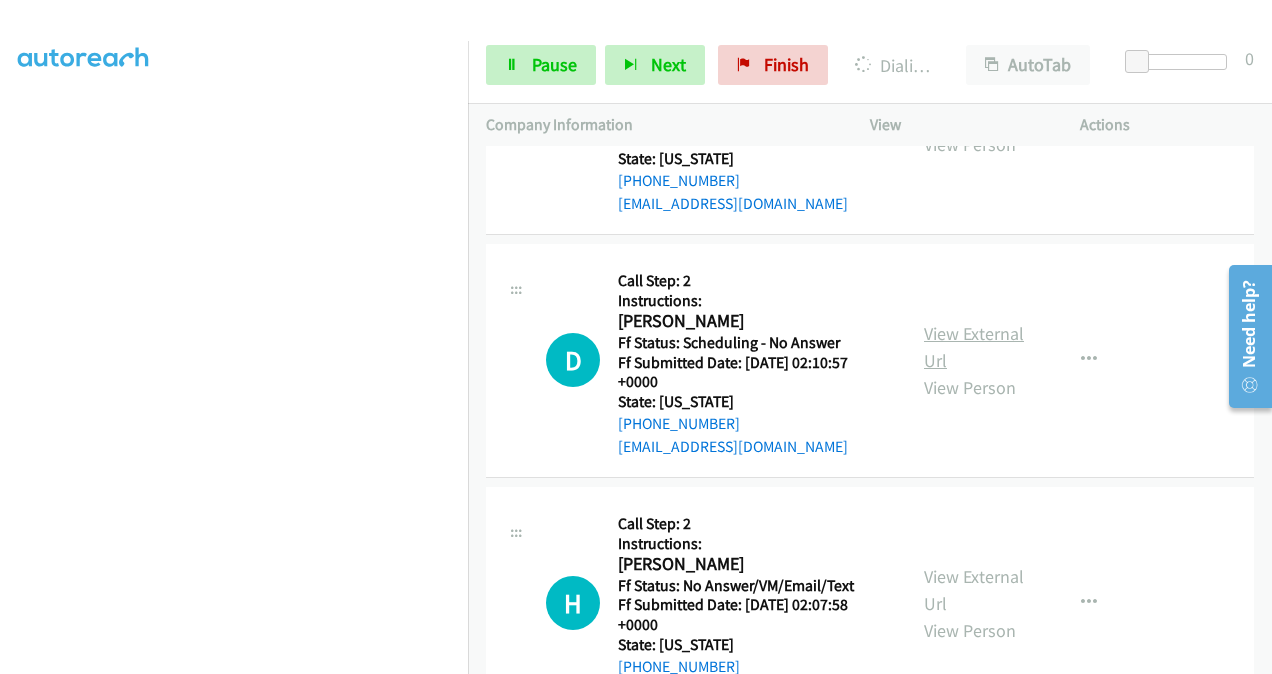 click on "View External Url" at bounding box center (974, 347) 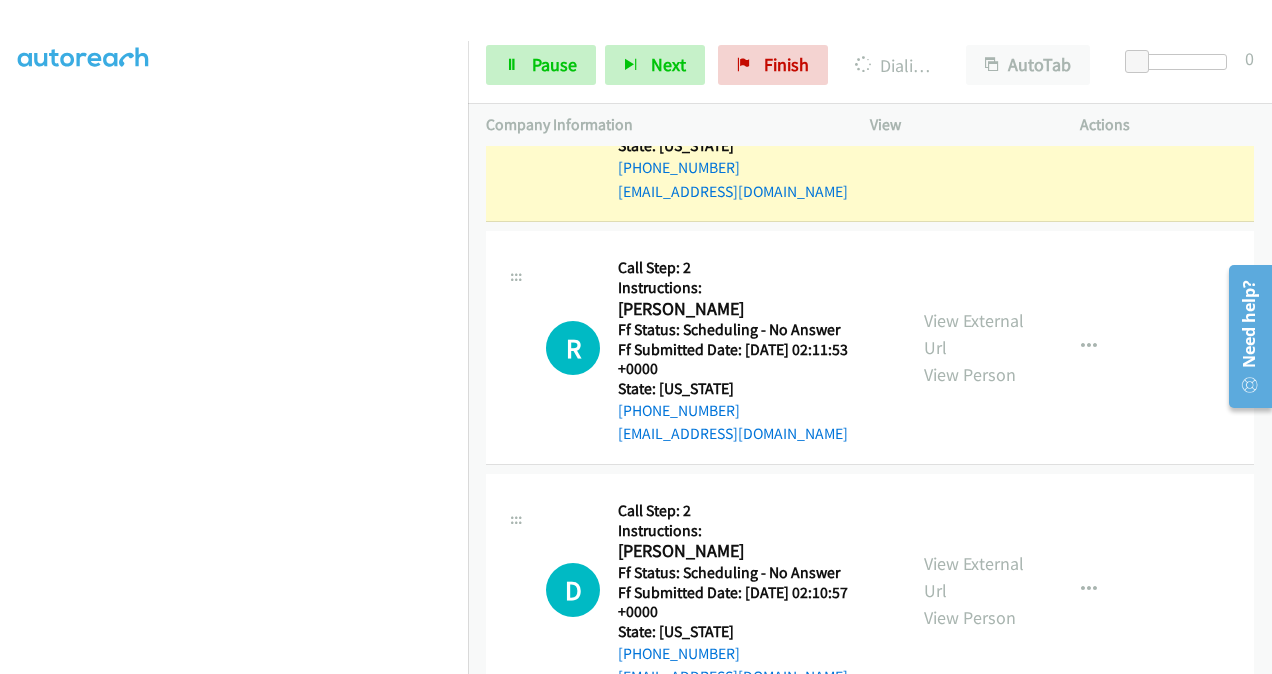 scroll, scrollTop: 3180, scrollLeft: 0, axis: vertical 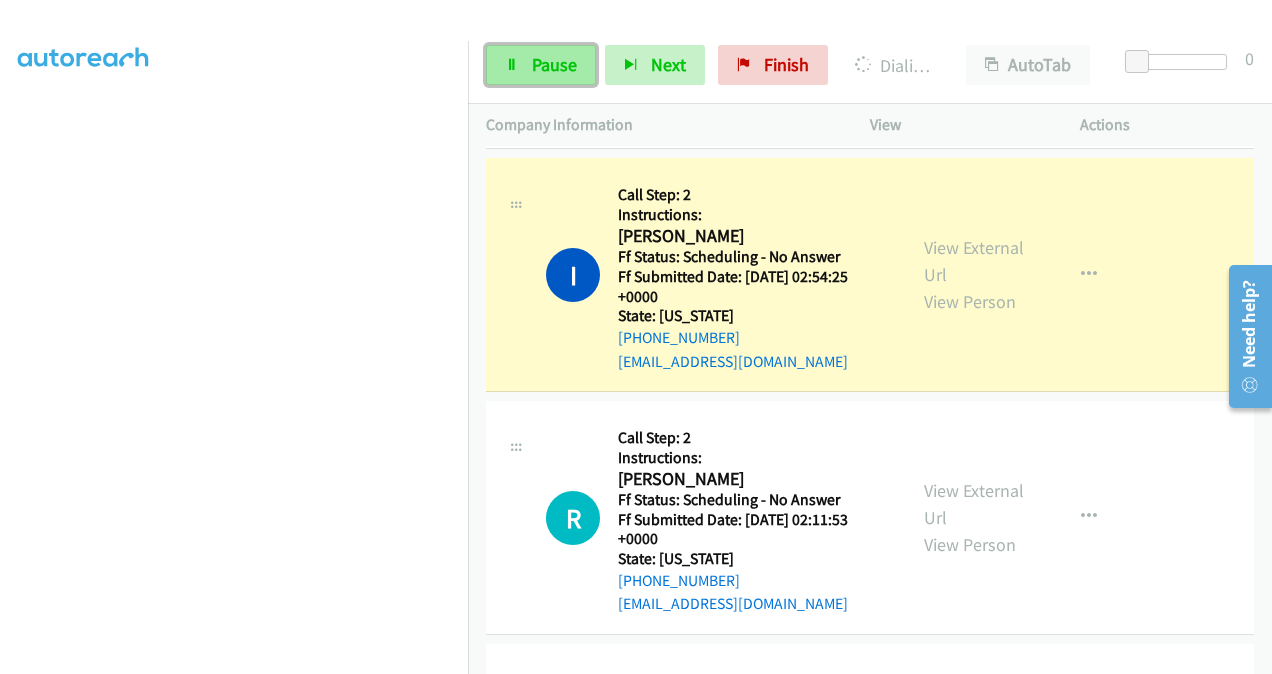 click on "Pause" at bounding box center (554, 64) 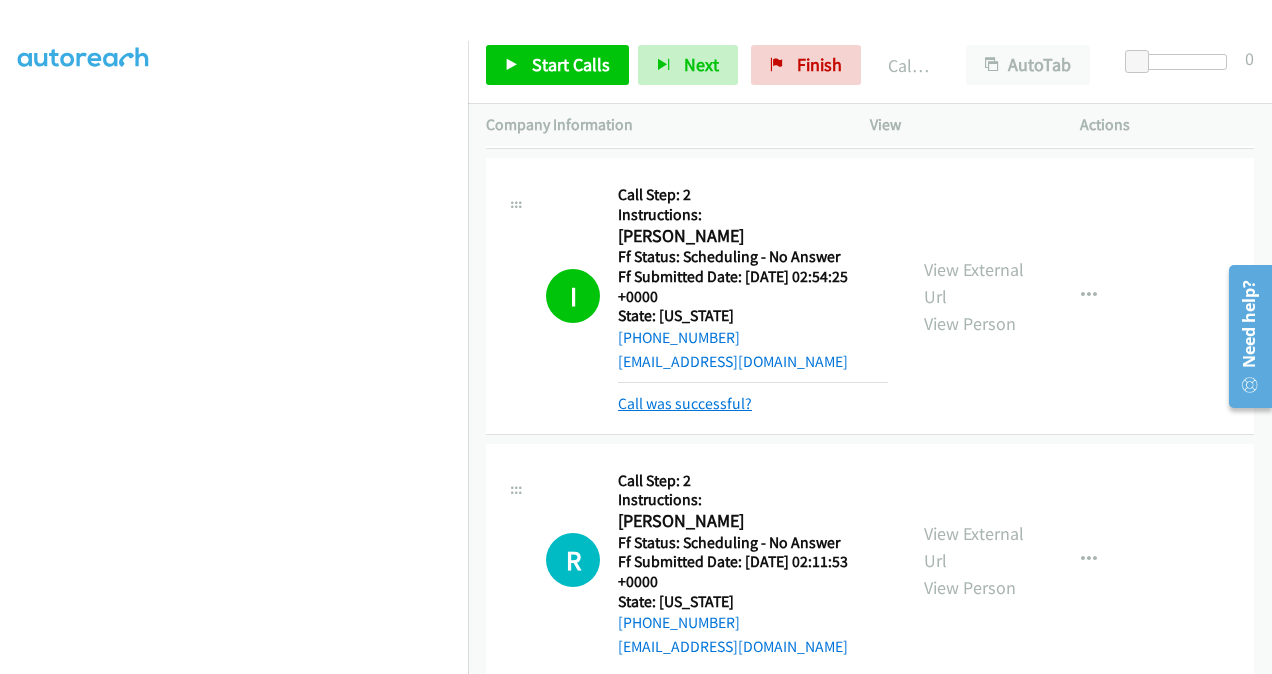 click on "Call was successful?" at bounding box center (685, 403) 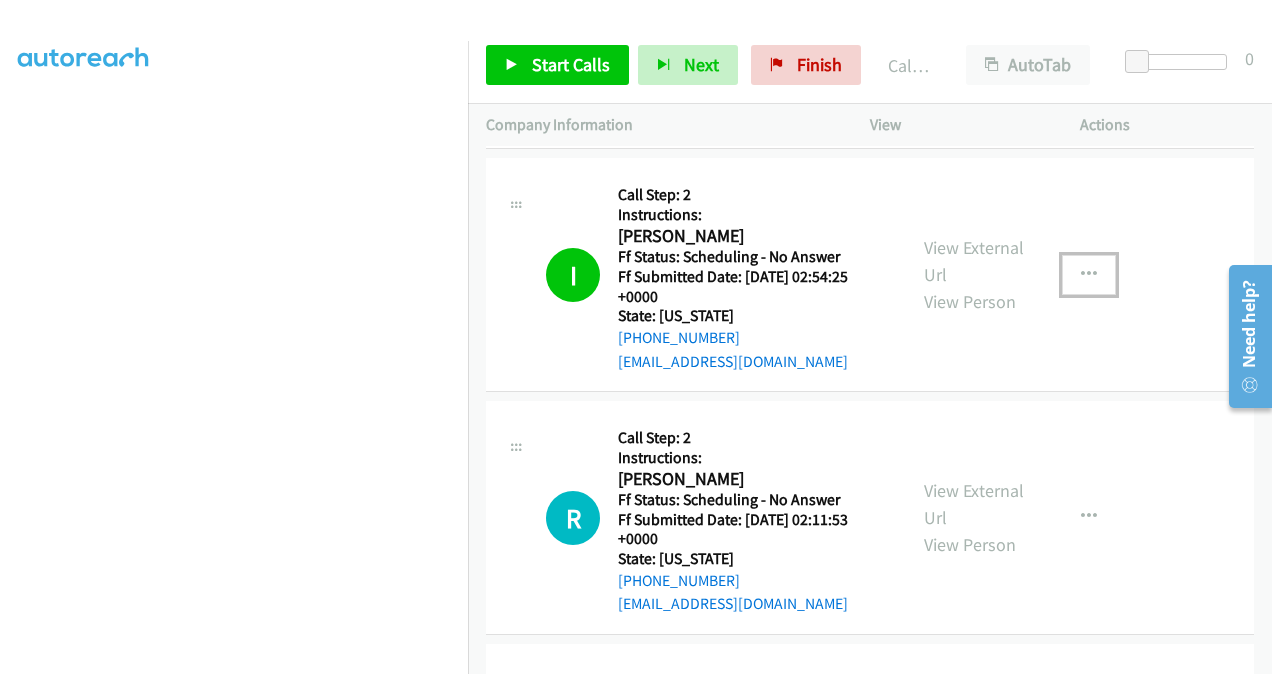 click at bounding box center (1089, 275) 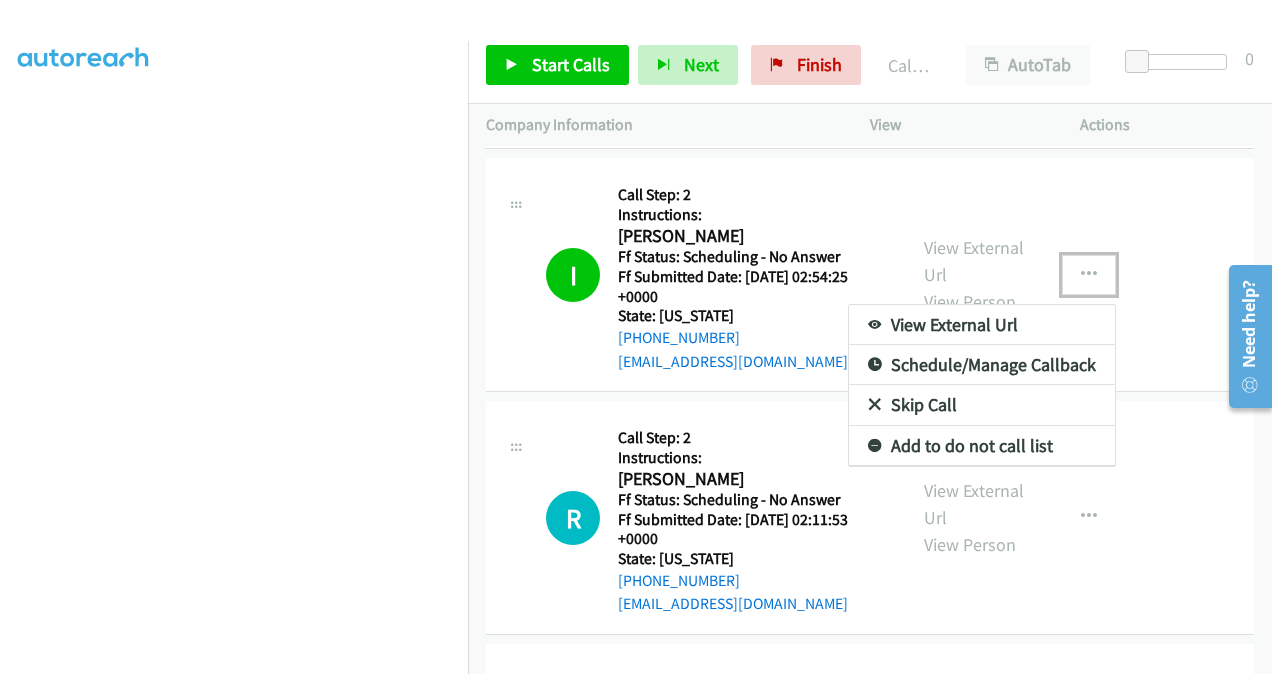 click on "Add to do not call list" at bounding box center [982, 446] 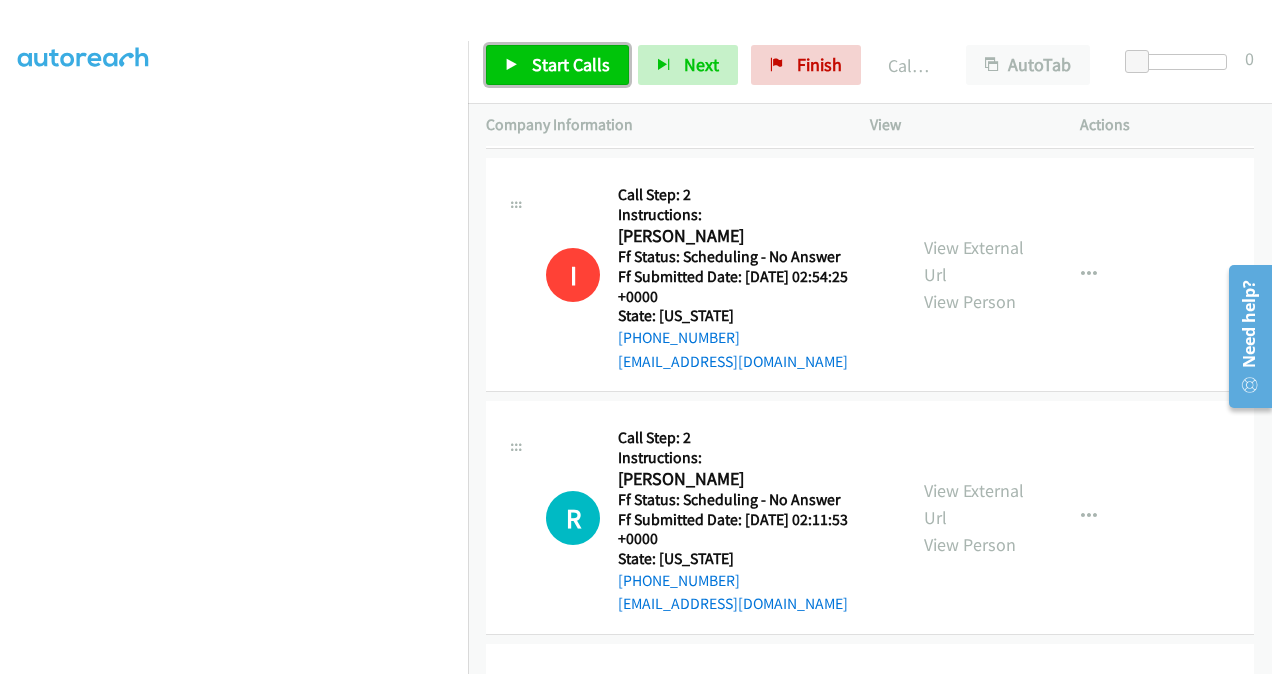 click on "Start Calls" at bounding box center (571, 64) 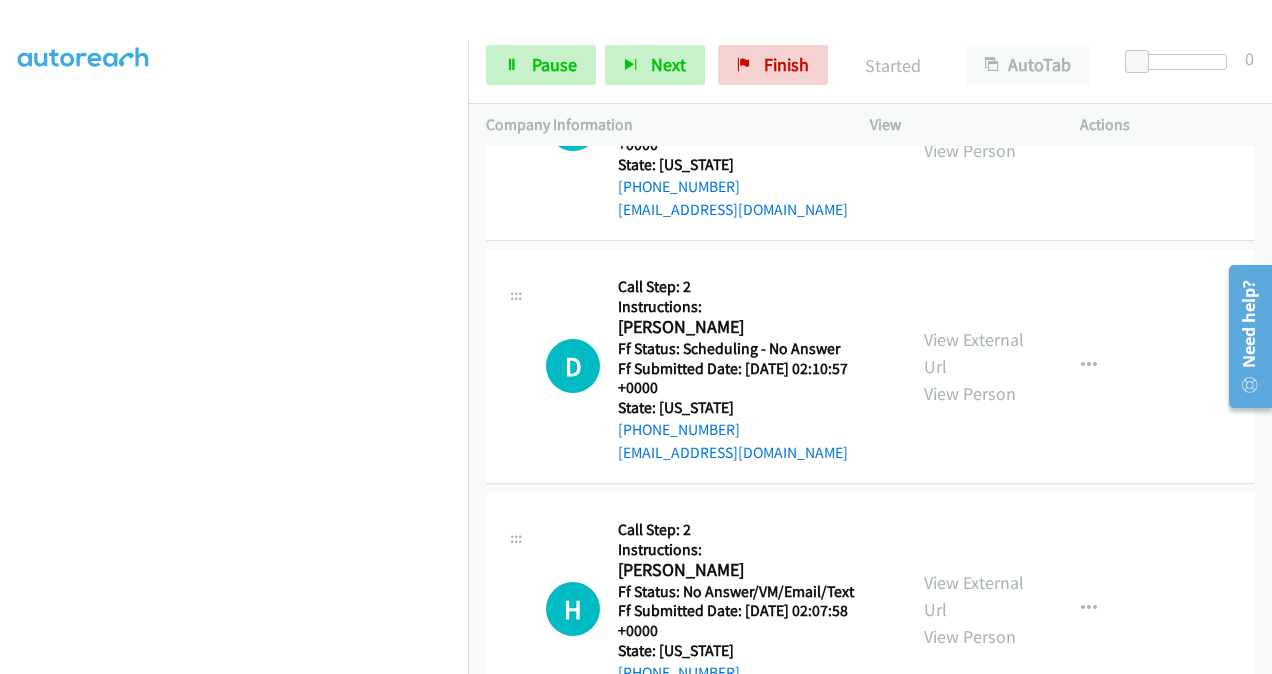 scroll, scrollTop: 3680, scrollLeft: 0, axis: vertical 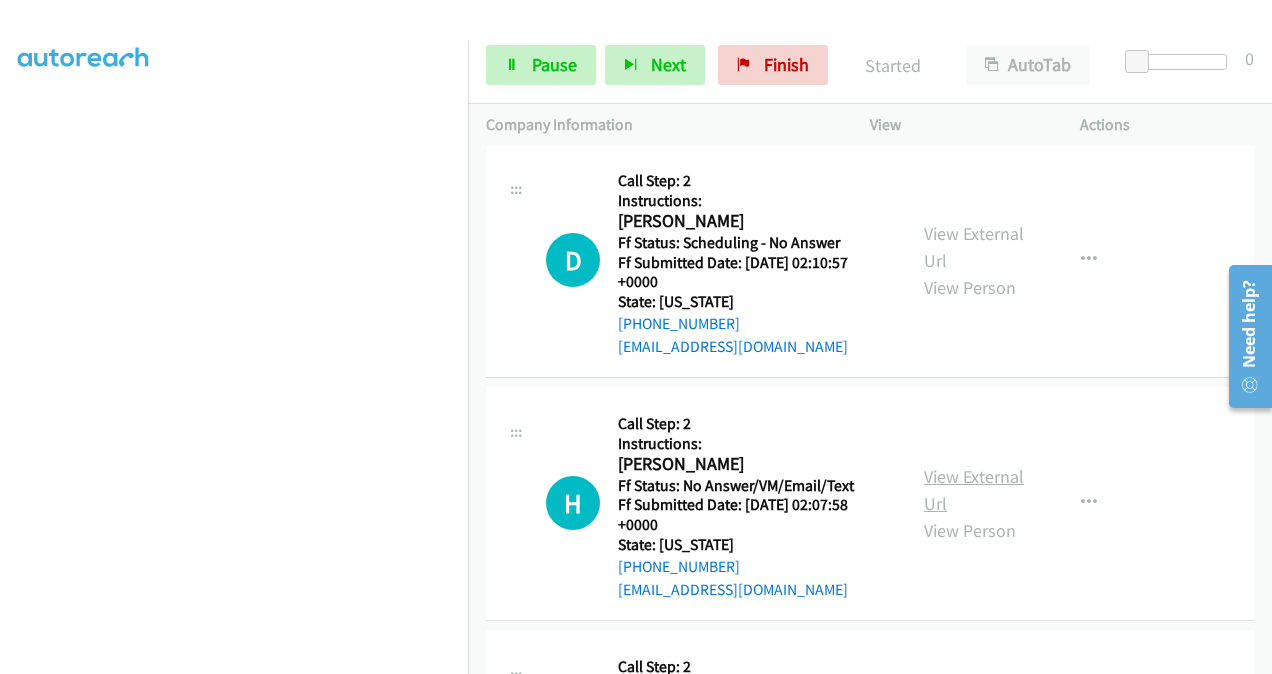 click on "View External Url" at bounding box center (974, 490) 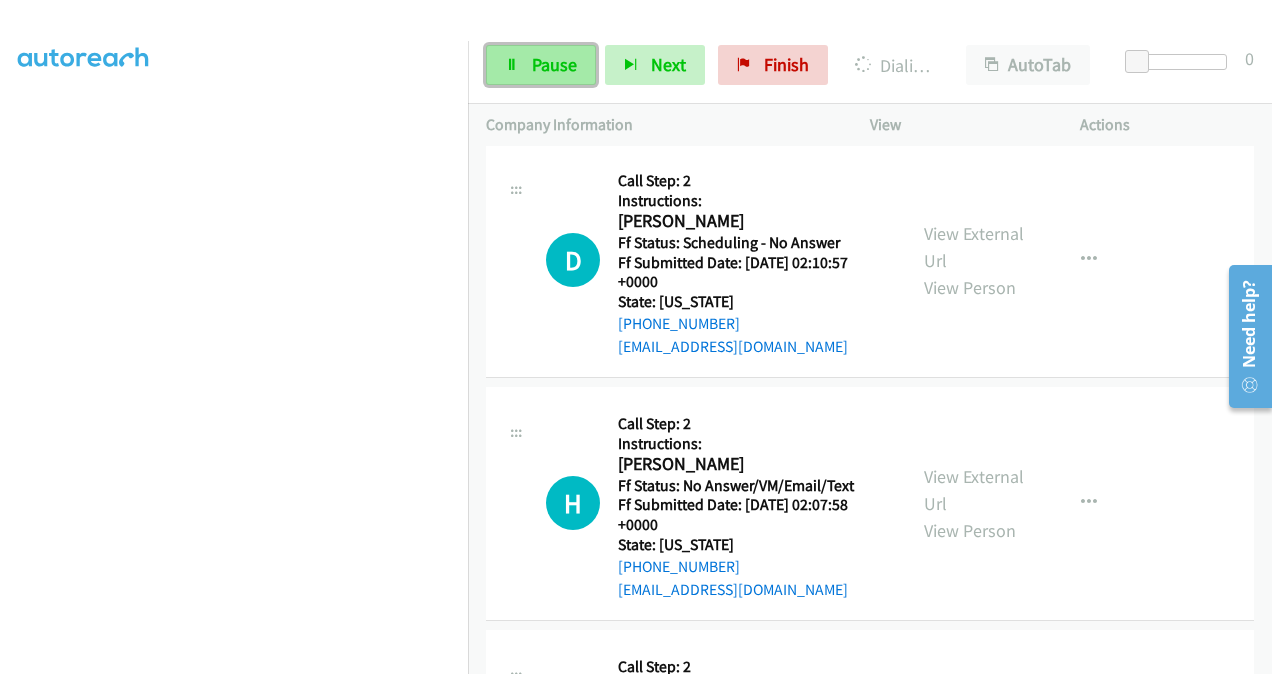 click on "Pause" at bounding box center (554, 64) 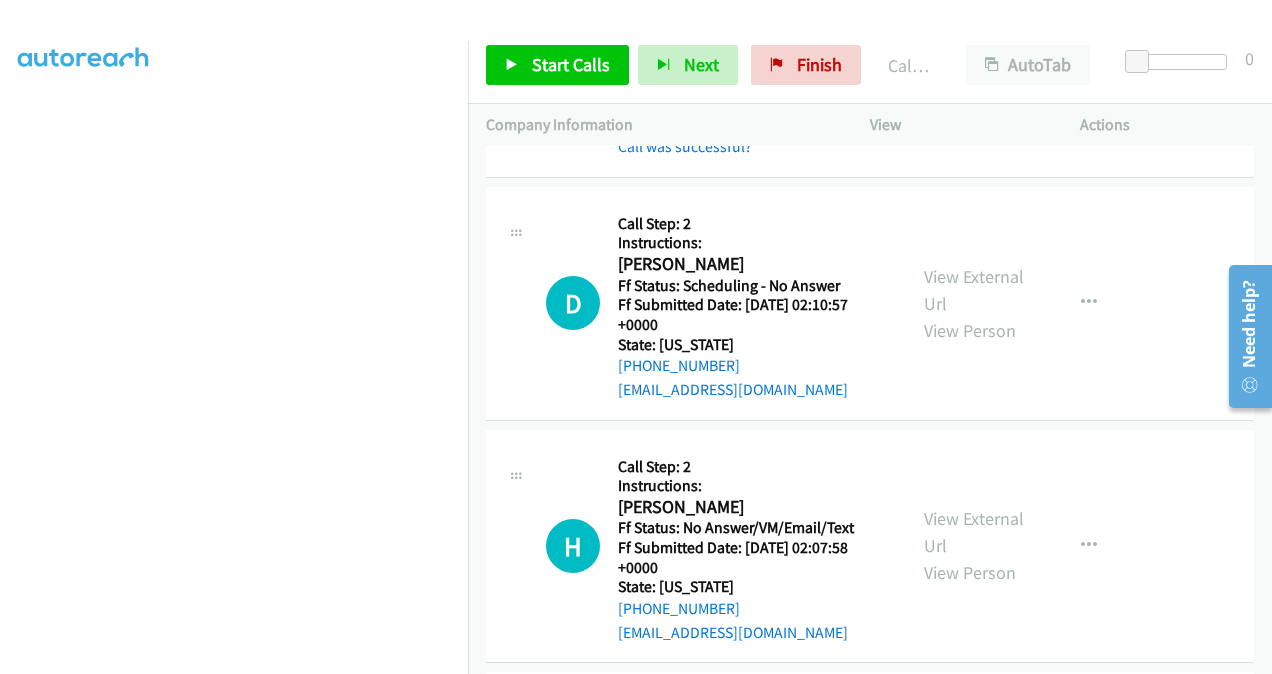 scroll, scrollTop: 3723, scrollLeft: 0, axis: vertical 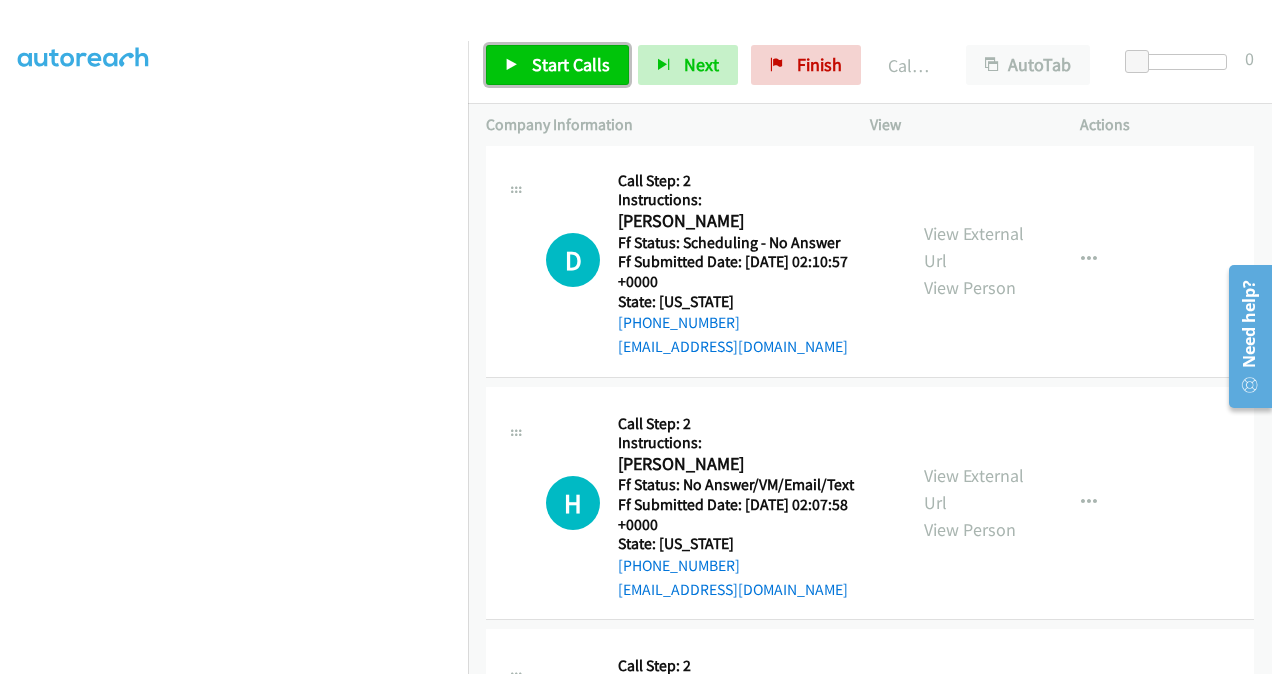 click on "Start Calls" at bounding box center (571, 64) 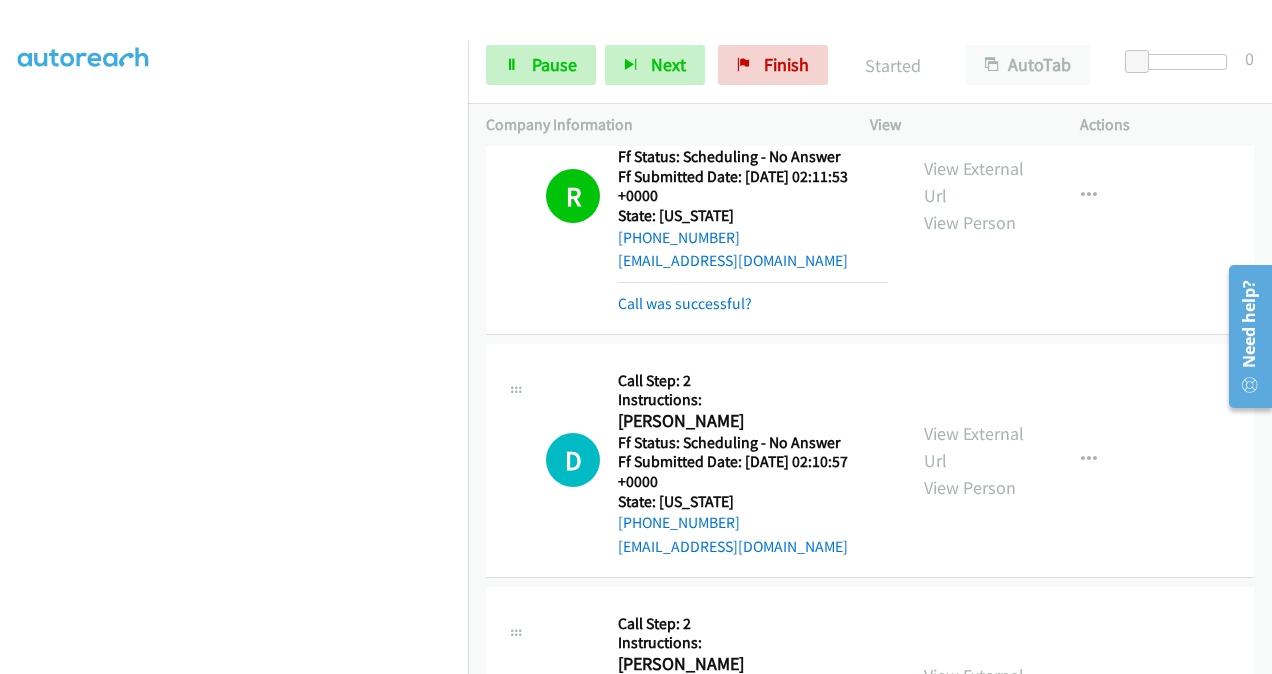 scroll, scrollTop: 3623, scrollLeft: 0, axis: vertical 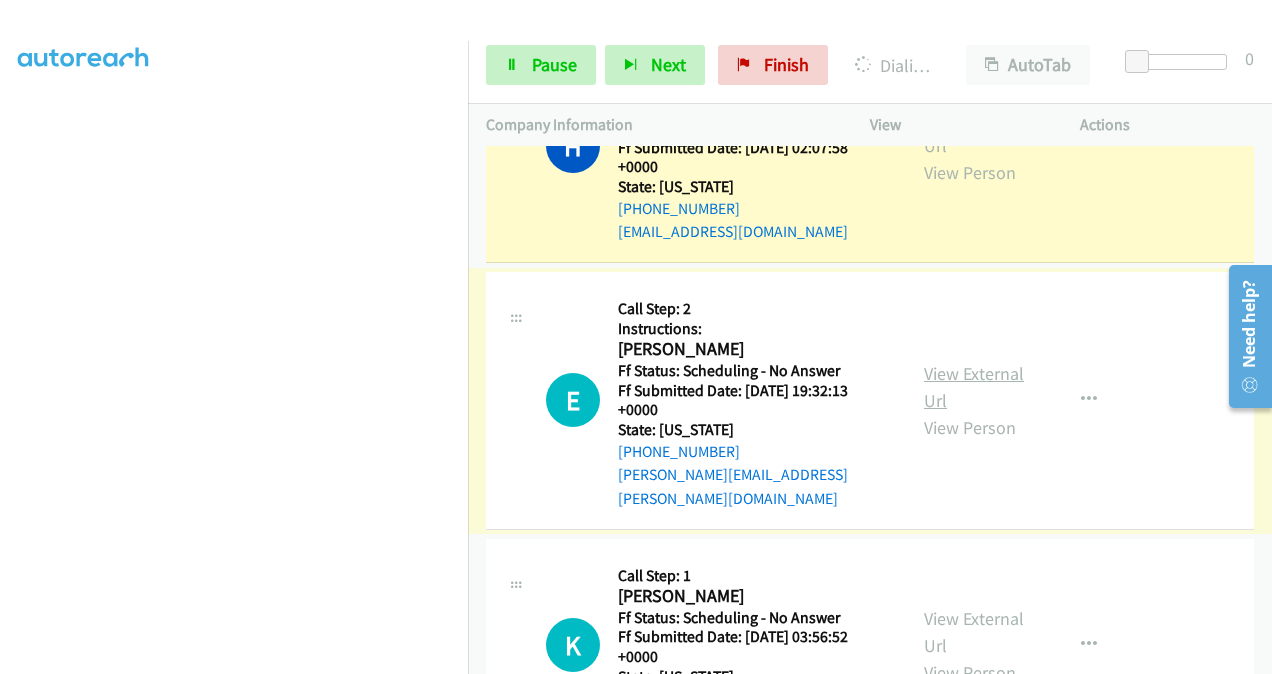 click on "View External Url" at bounding box center [974, 387] 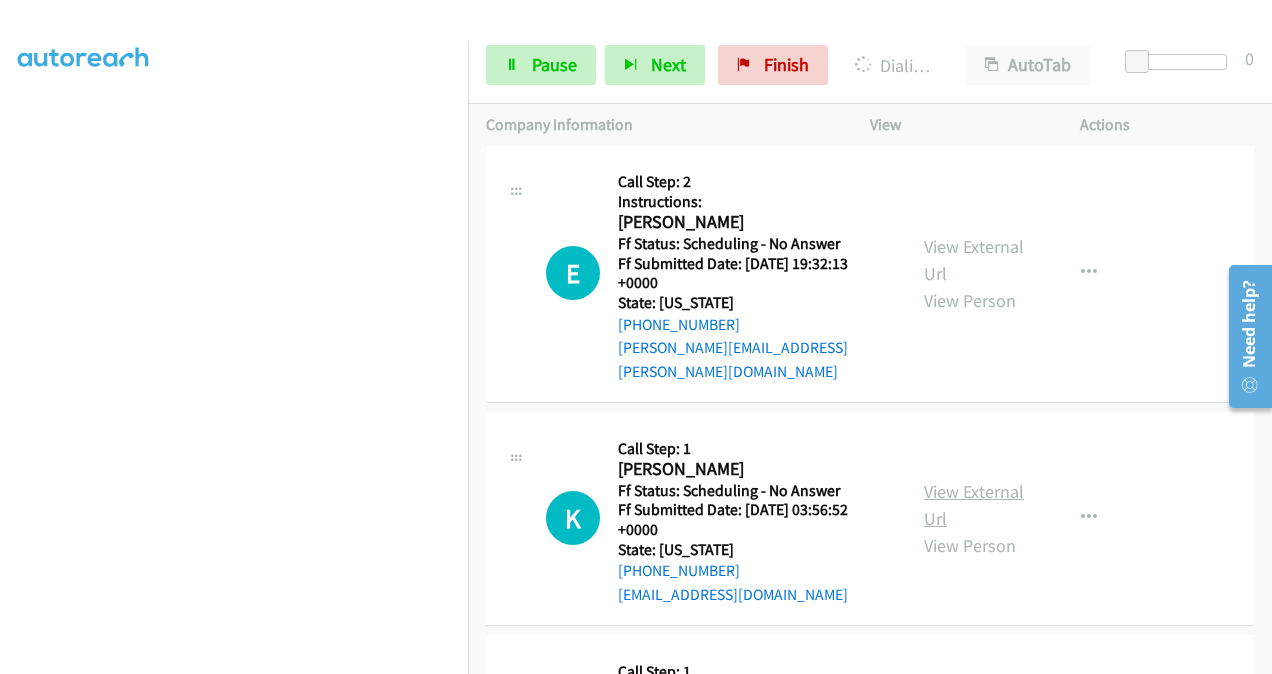 scroll, scrollTop: 4323, scrollLeft: 0, axis: vertical 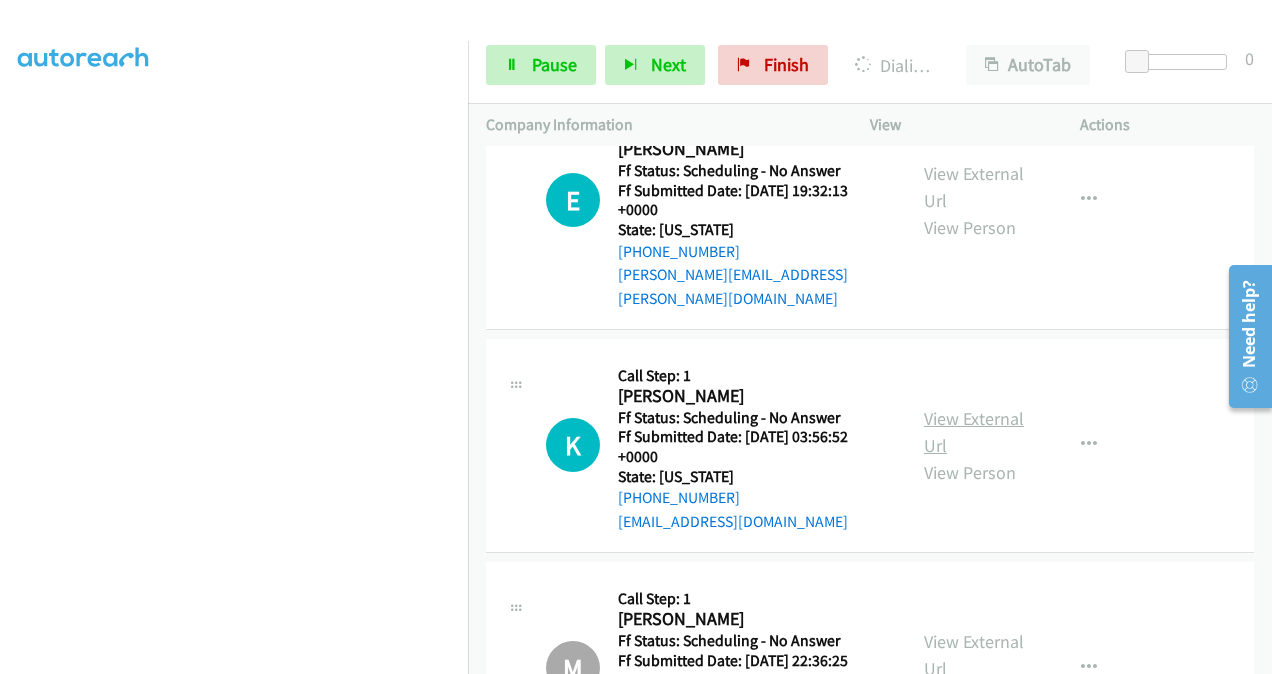 click on "View External Url" at bounding box center [974, 432] 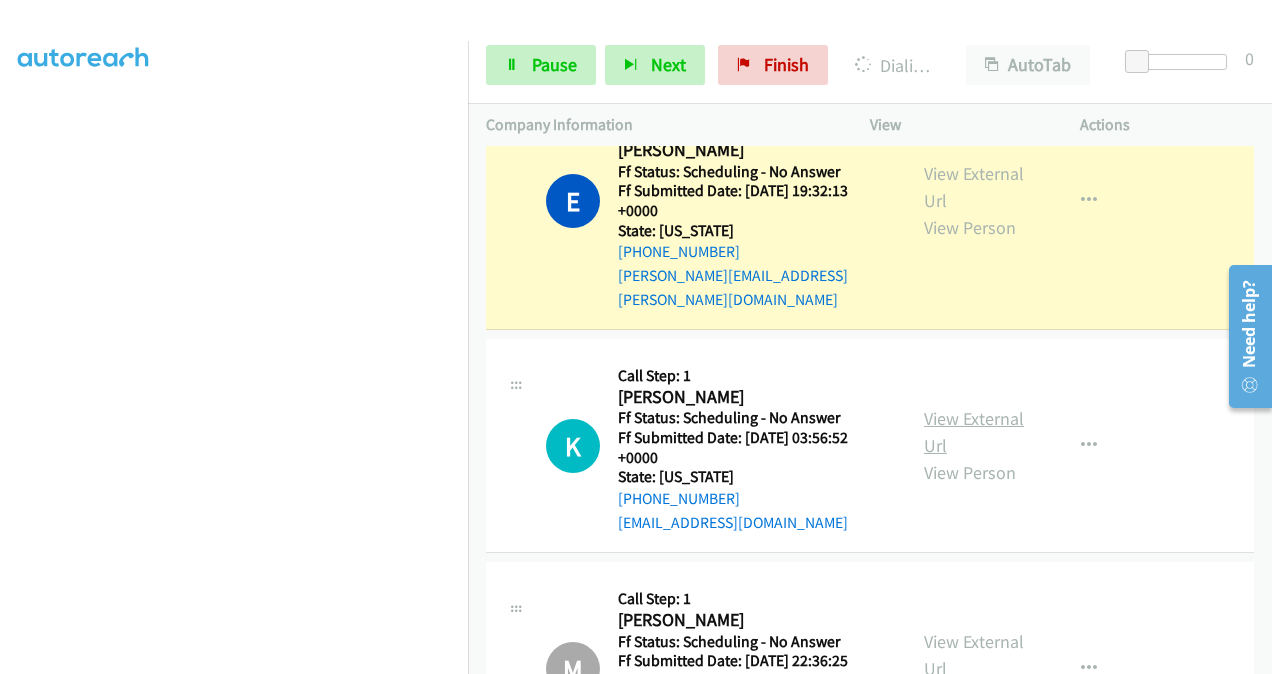 scroll, scrollTop: 4465, scrollLeft: 0, axis: vertical 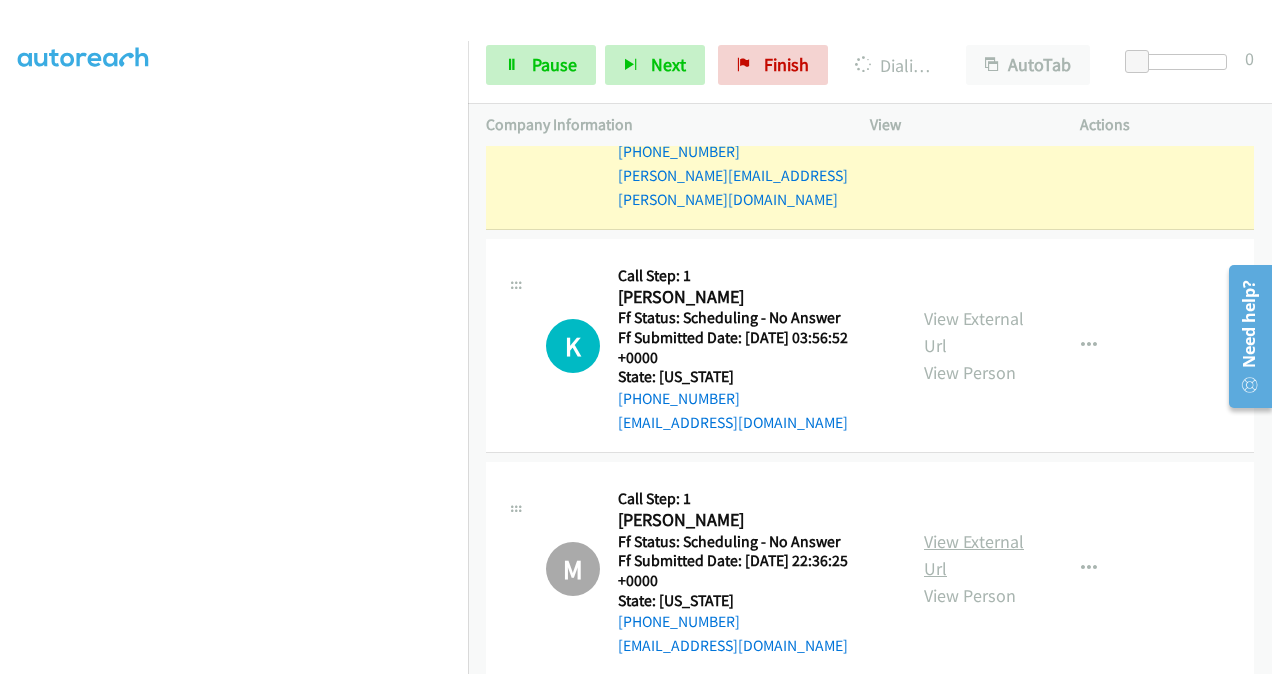 click on "View External Url" at bounding box center [974, 555] 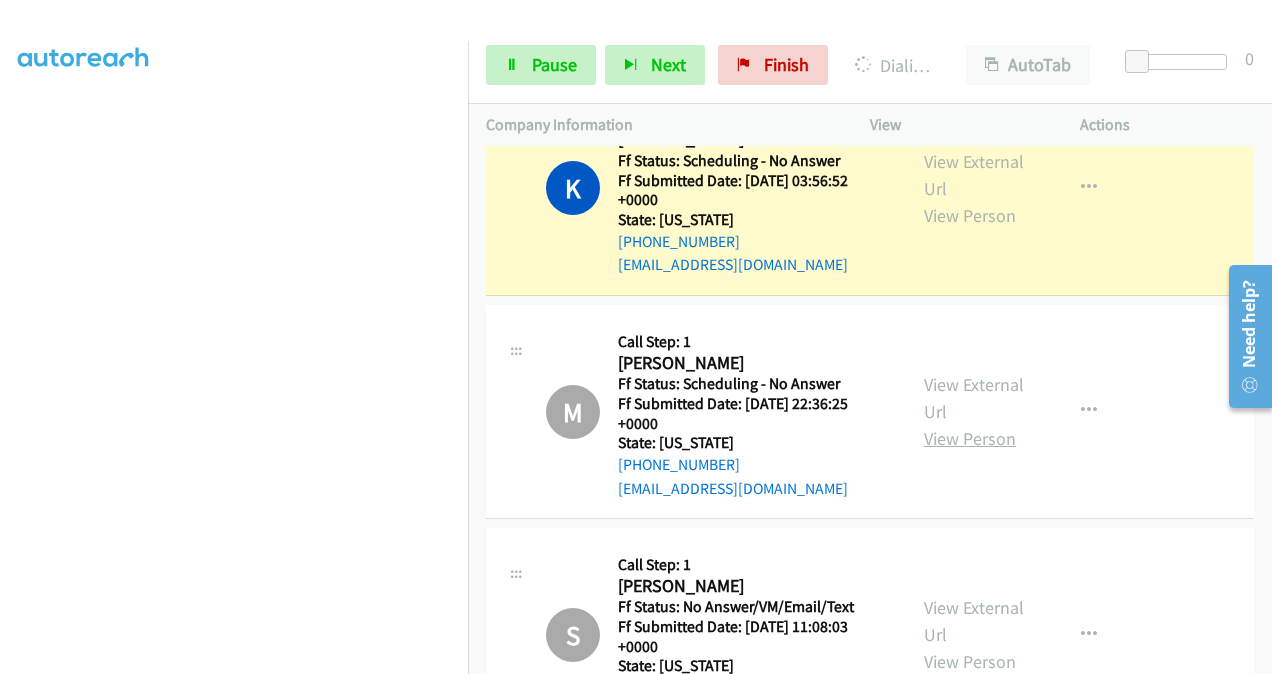 scroll, scrollTop: 4865, scrollLeft: 0, axis: vertical 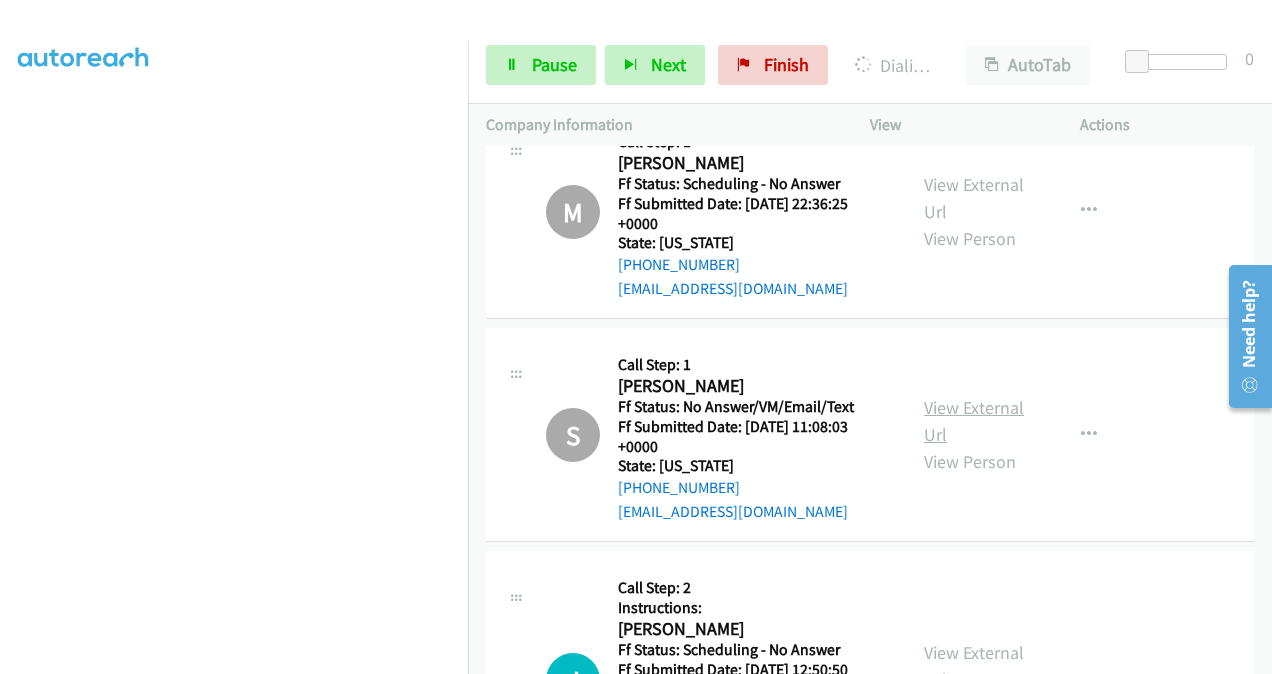 click on "View External Url" at bounding box center [974, 421] 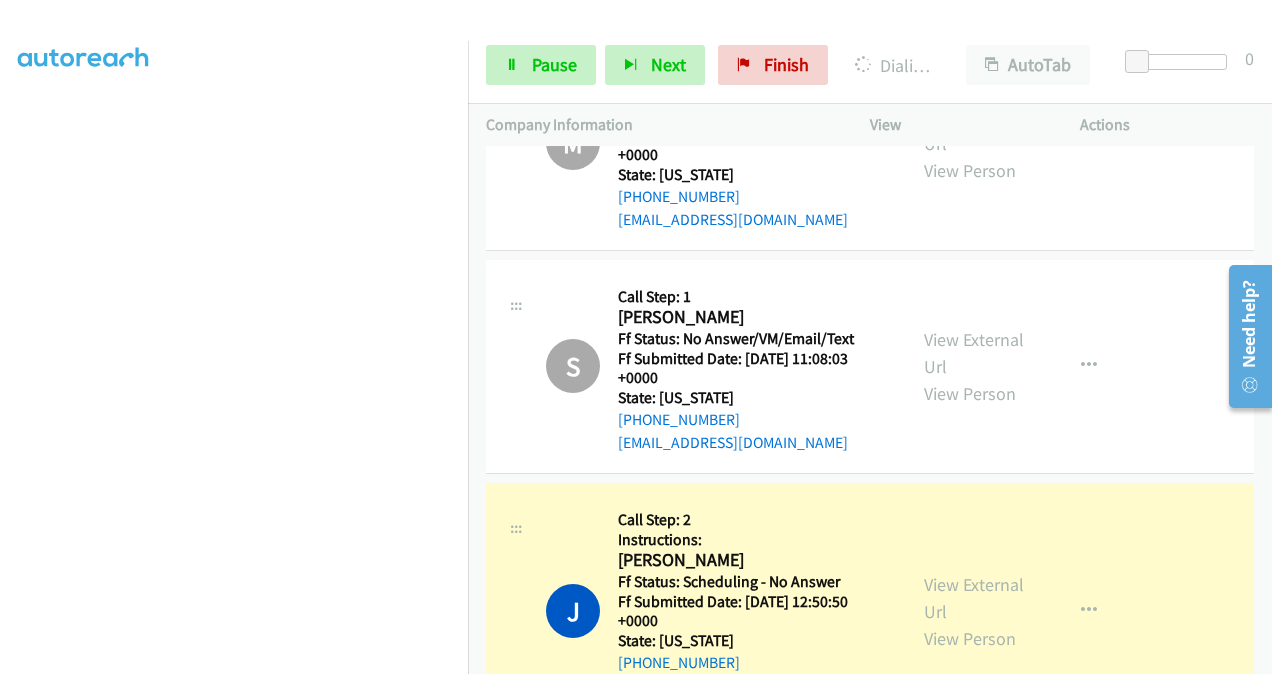 scroll, scrollTop: 5007, scrollLeft: 0, axis: vertical 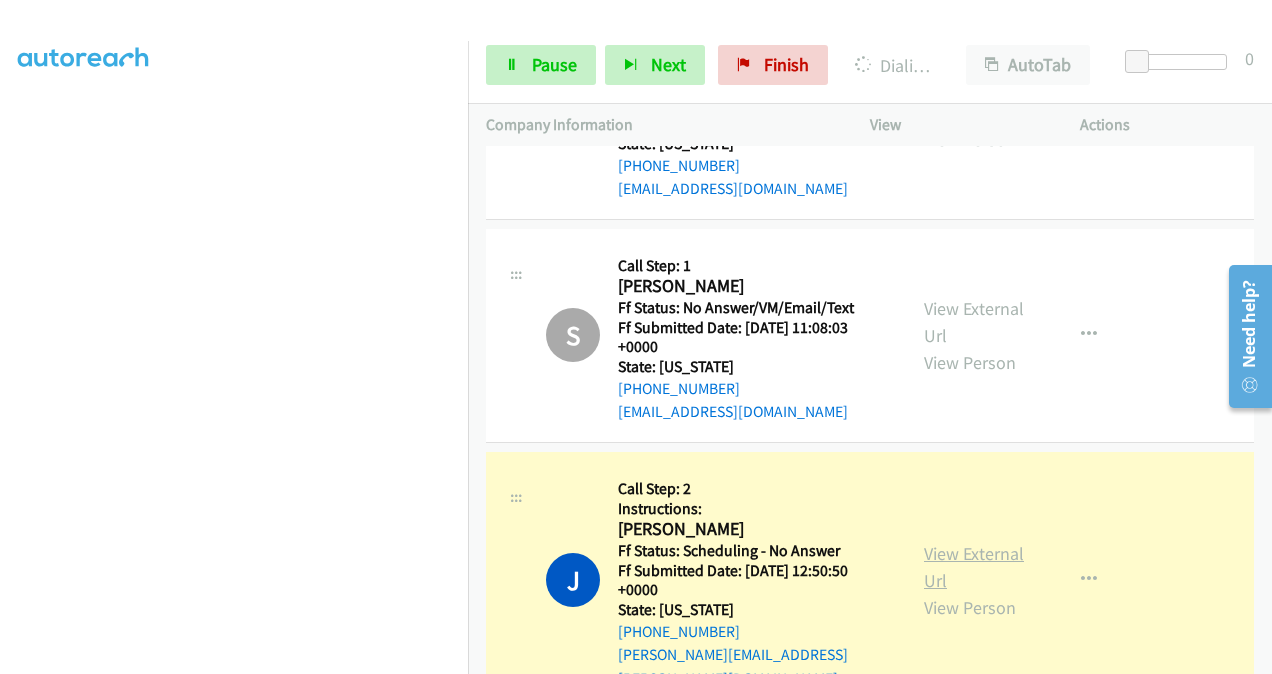click on "View External Url" at bounding box center [974, 567] 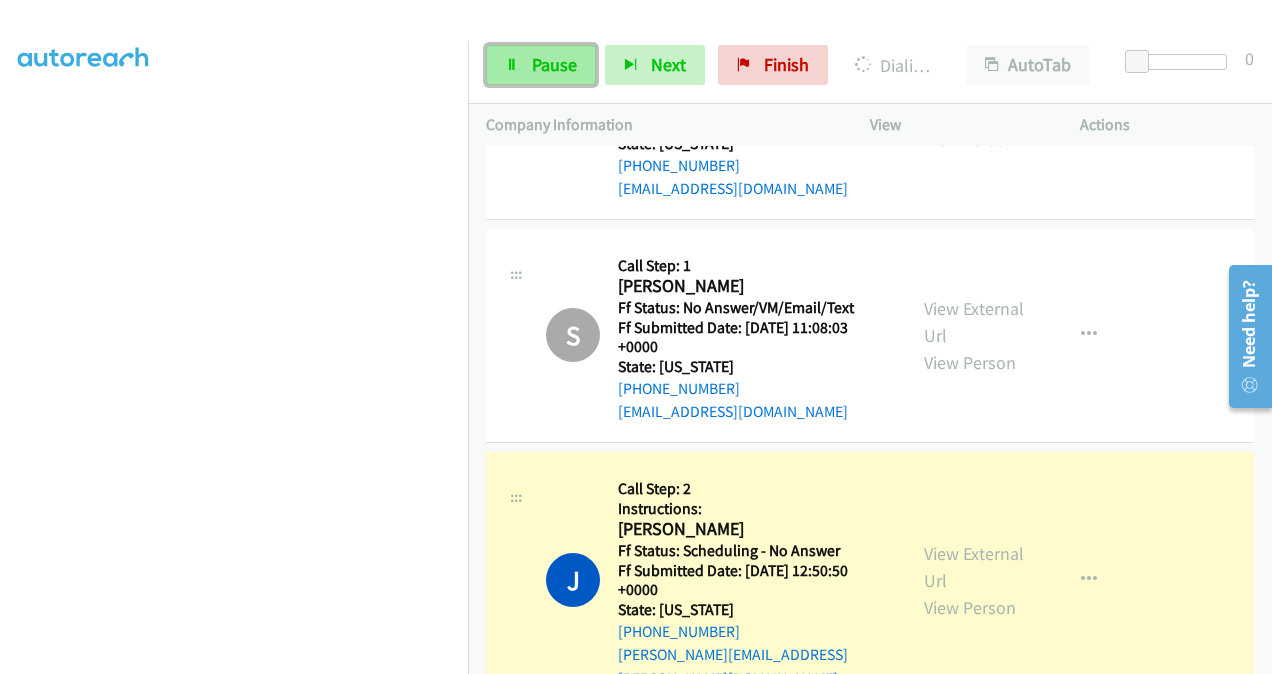 click on "Pause" at bounding box center (554, 64) 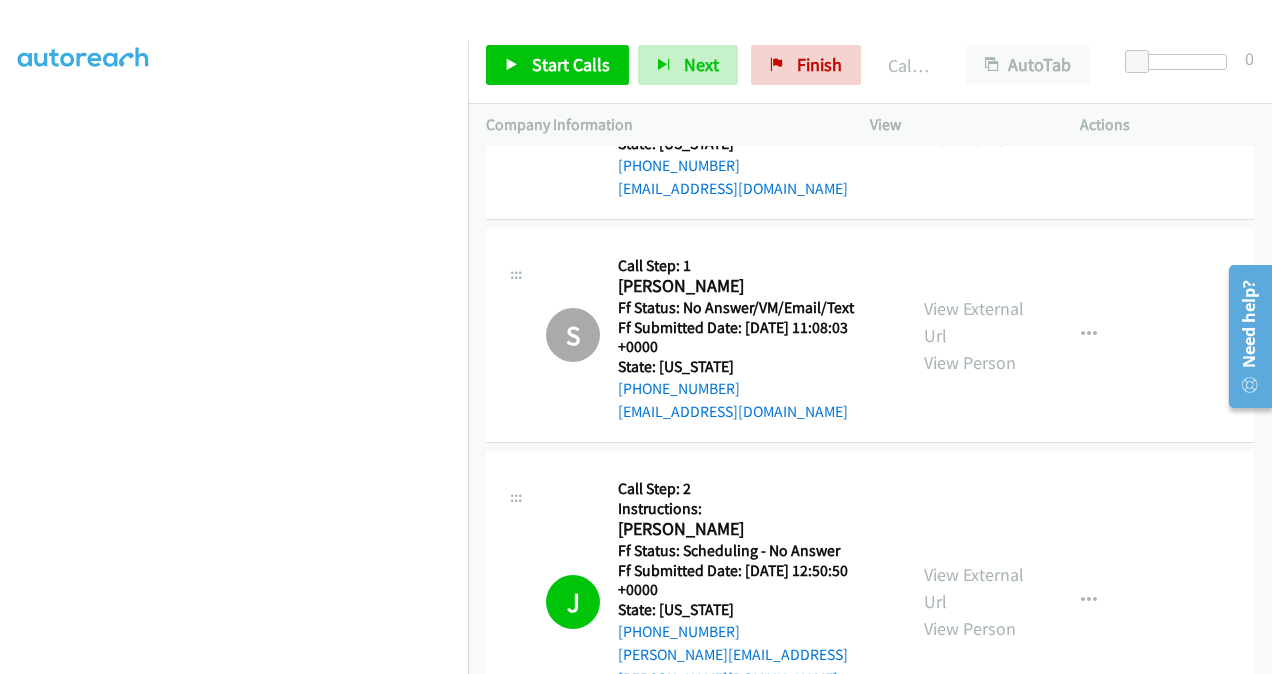 click on "Call was successful?" at bounding box center [685, 720] 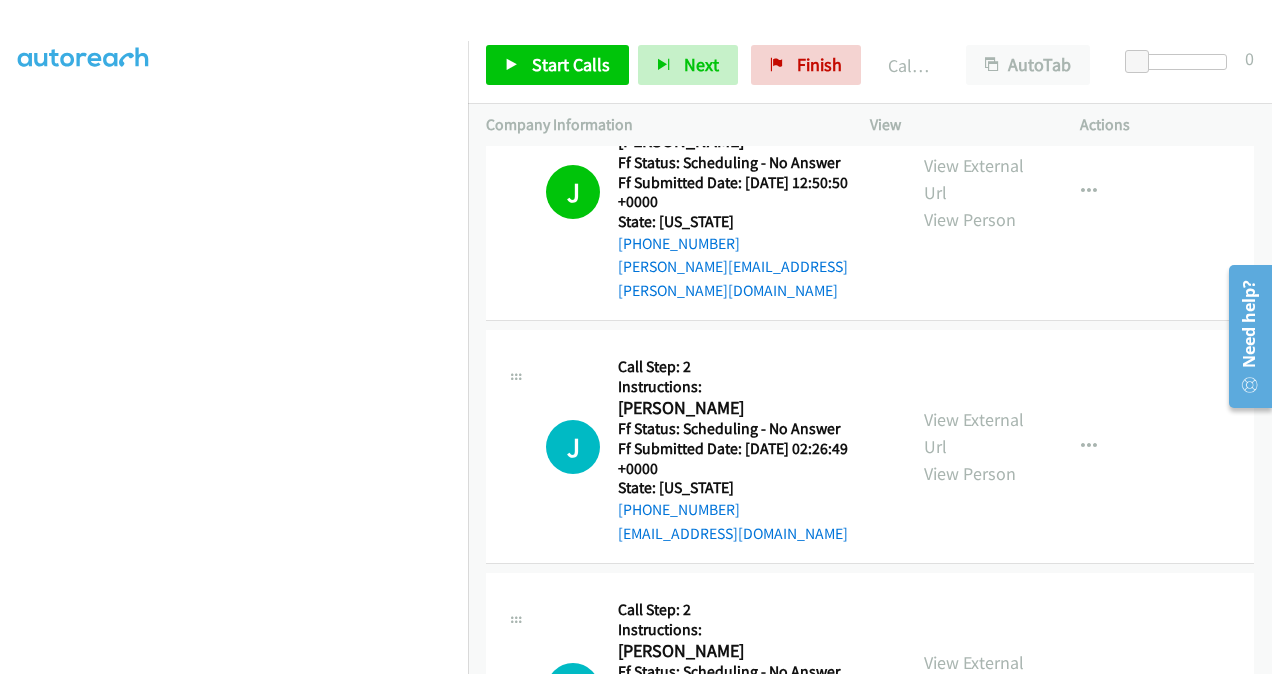 scroll, scrollTop: 5407, scrollLeft: 0, axis: vertical 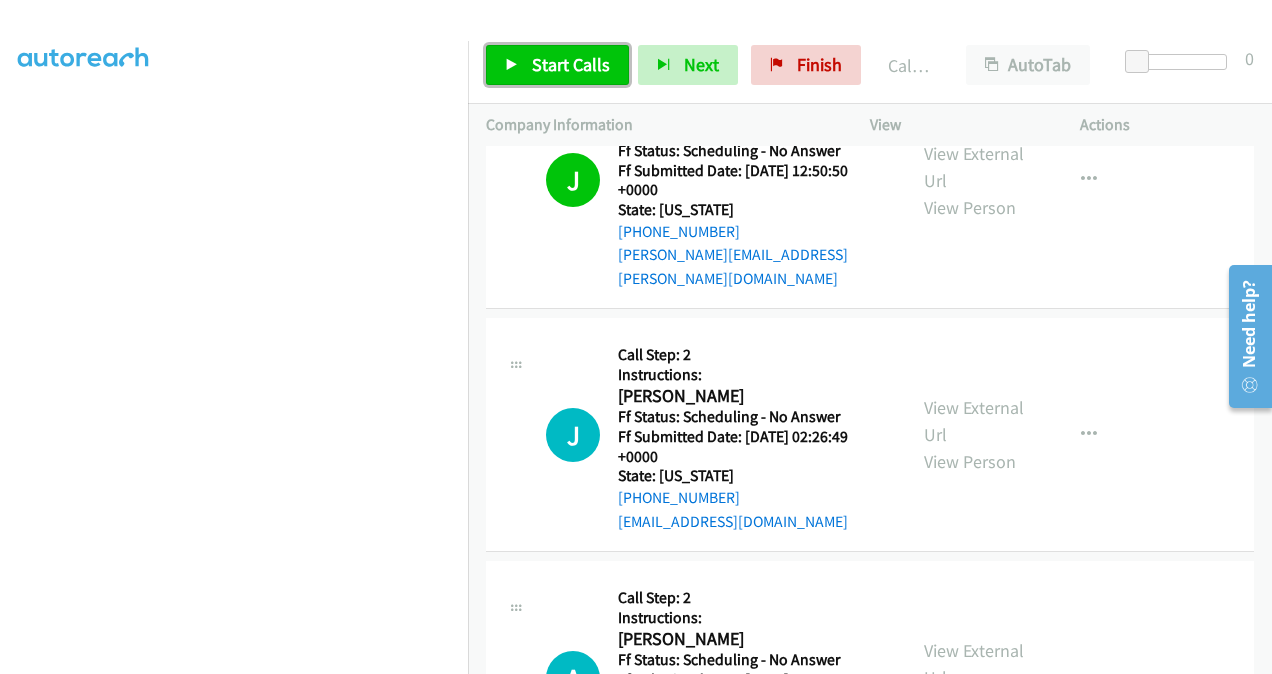 click on "Start Calls" at bounding box center [571, 64] 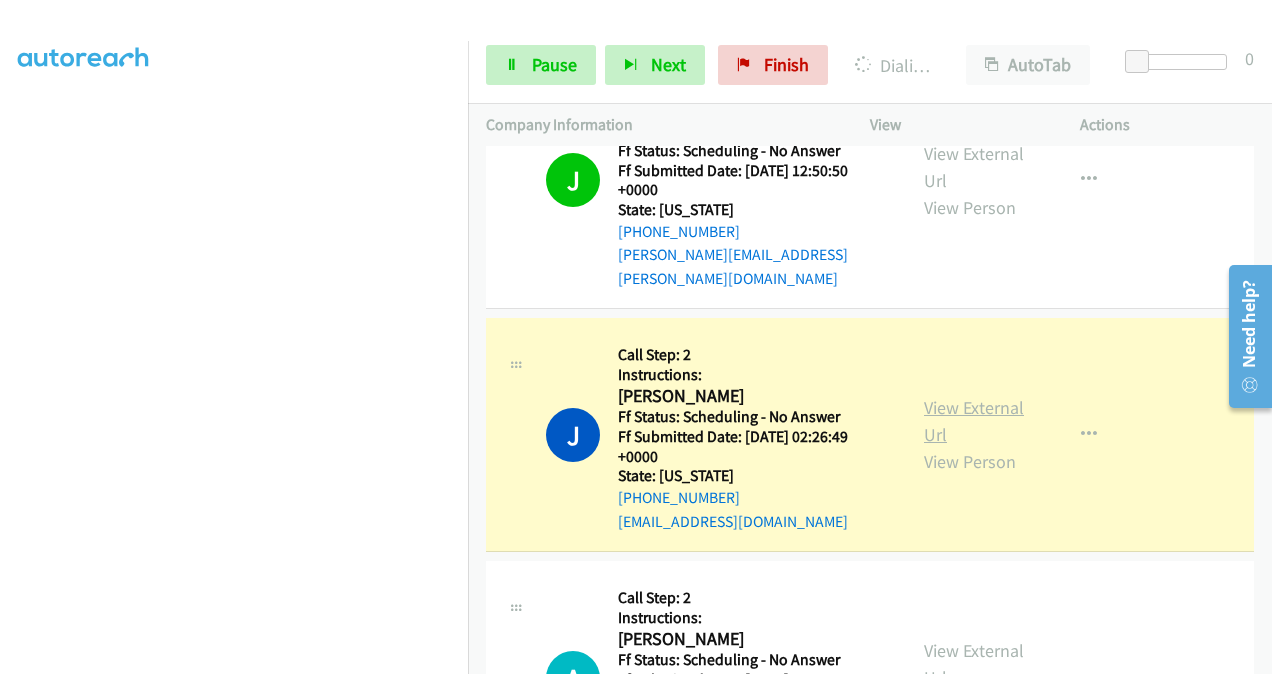 click on "View External Url" at bounding box center (974, 421) 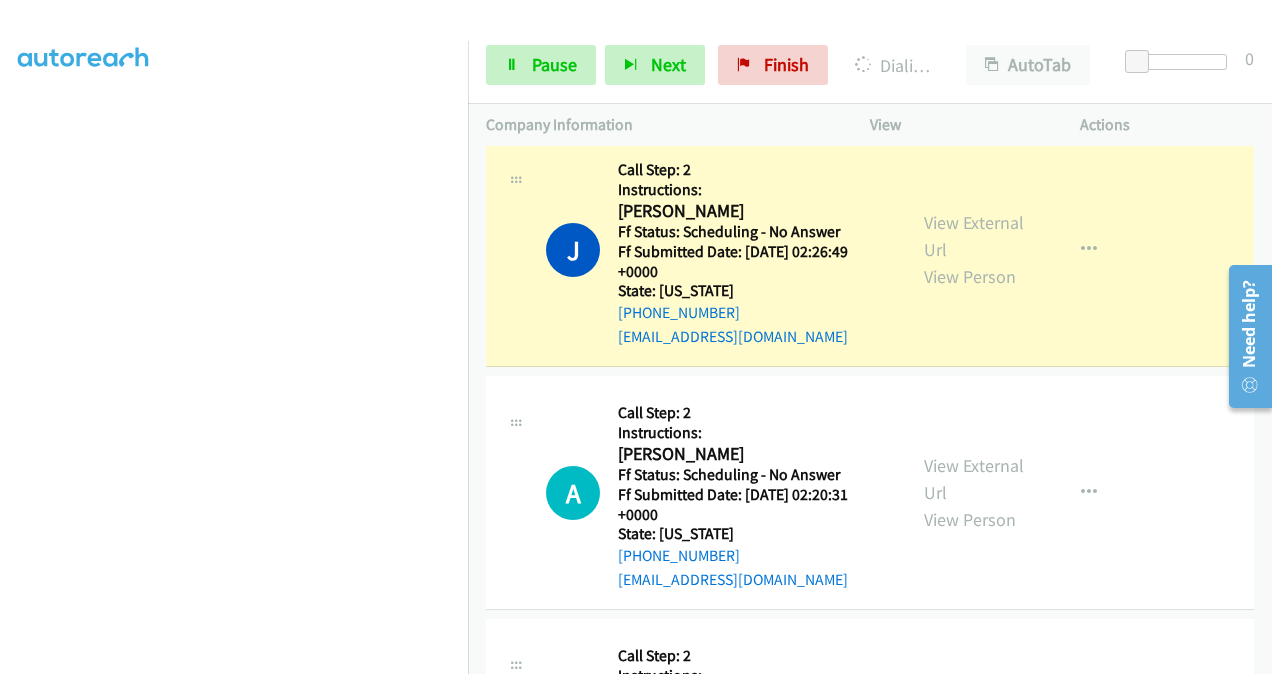 scroll, scrollTop: 5607, scrollLeft: 0, axis: vertical 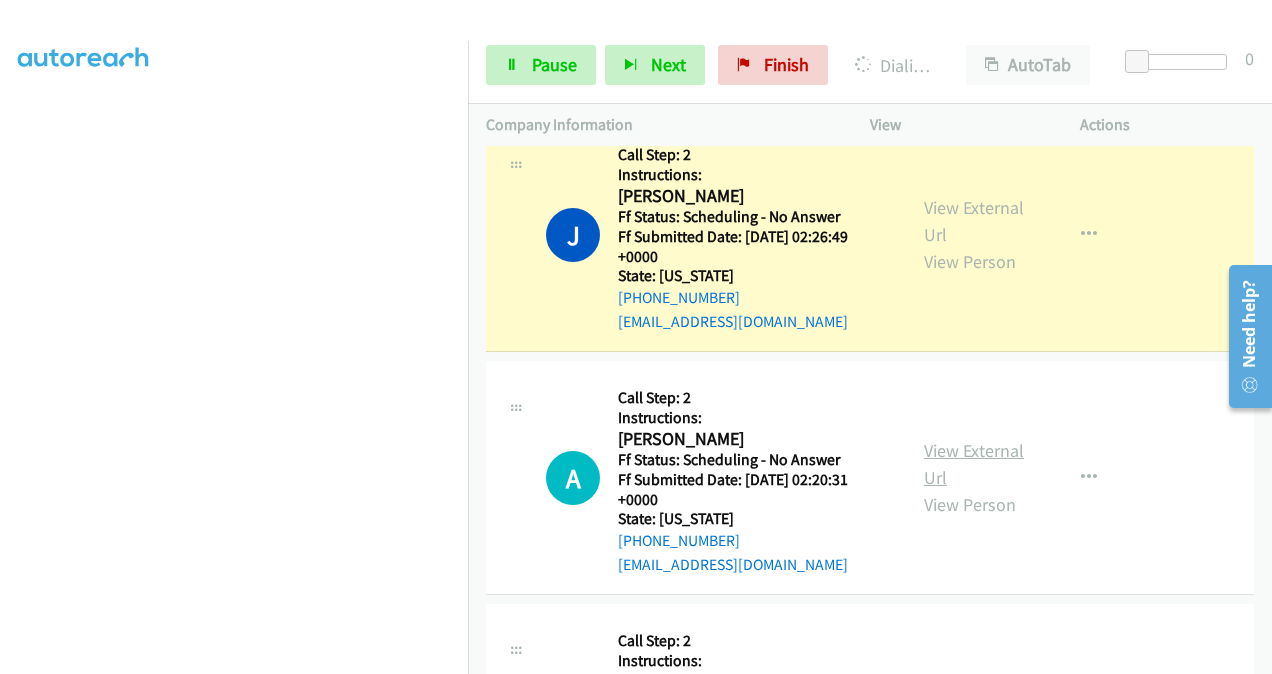 click on "View External Url" at bounding box center [974, 464] 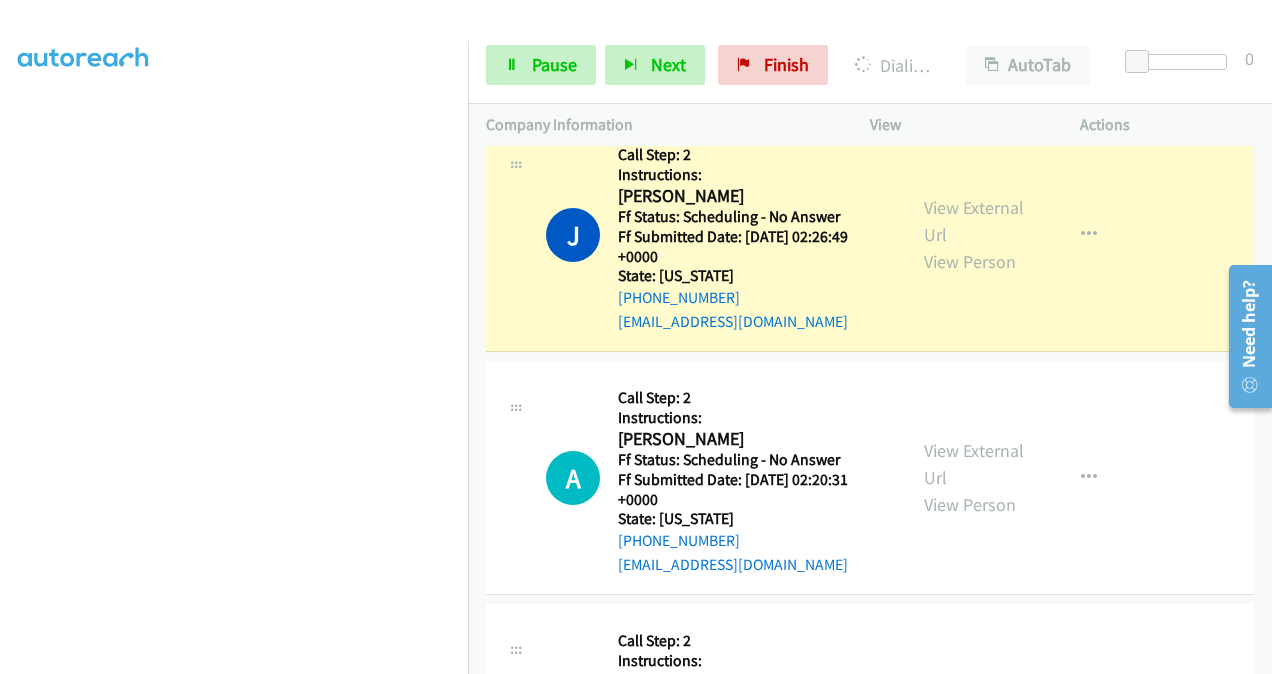 scroll, scrollTop: 5707, scrollLeft: 0, axis: vertical 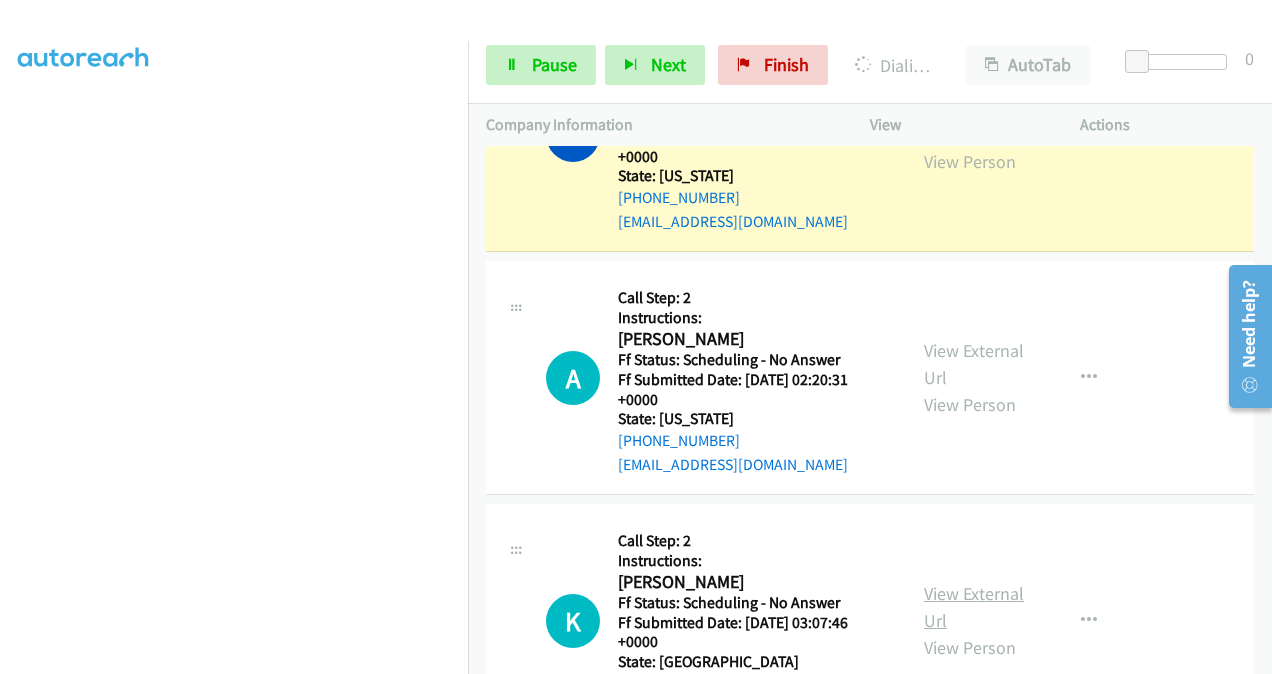 click on "View External Url
View Person
View External Url
Email
Schedule/Manage Callback
Skip Call
Add to do not call list" at bounding box center (1020, 620) 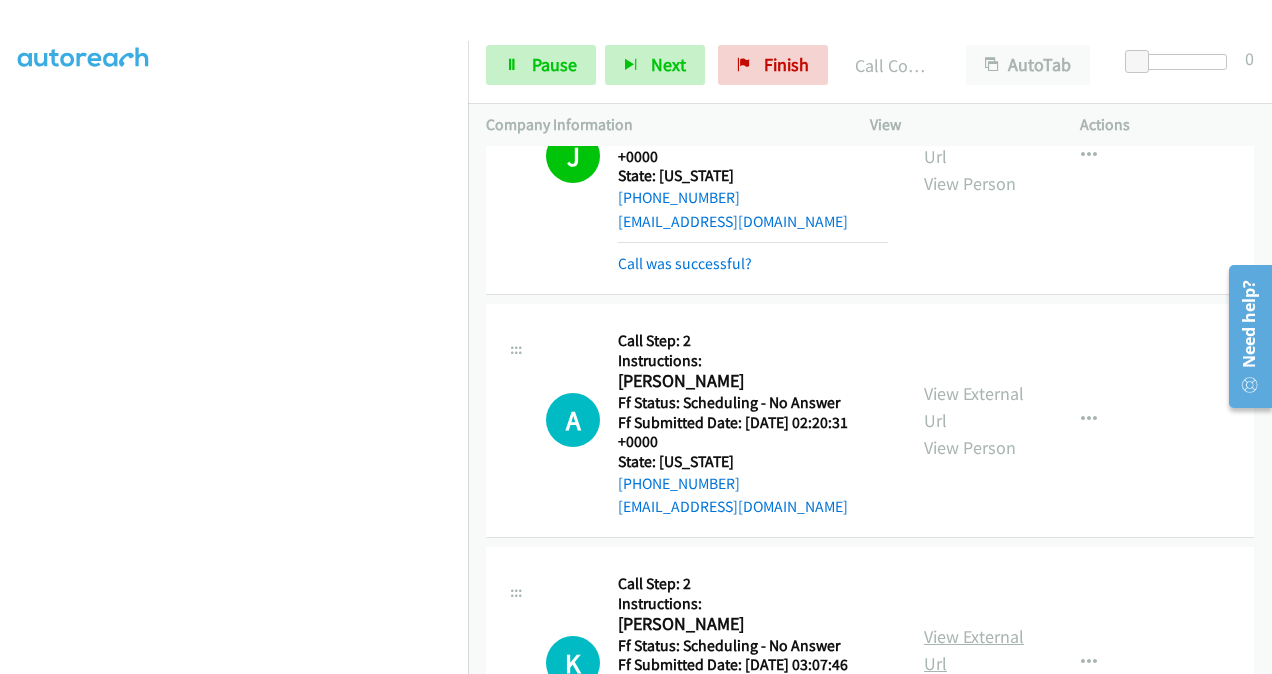click on "View External Url" at bounding box center (974, 650) 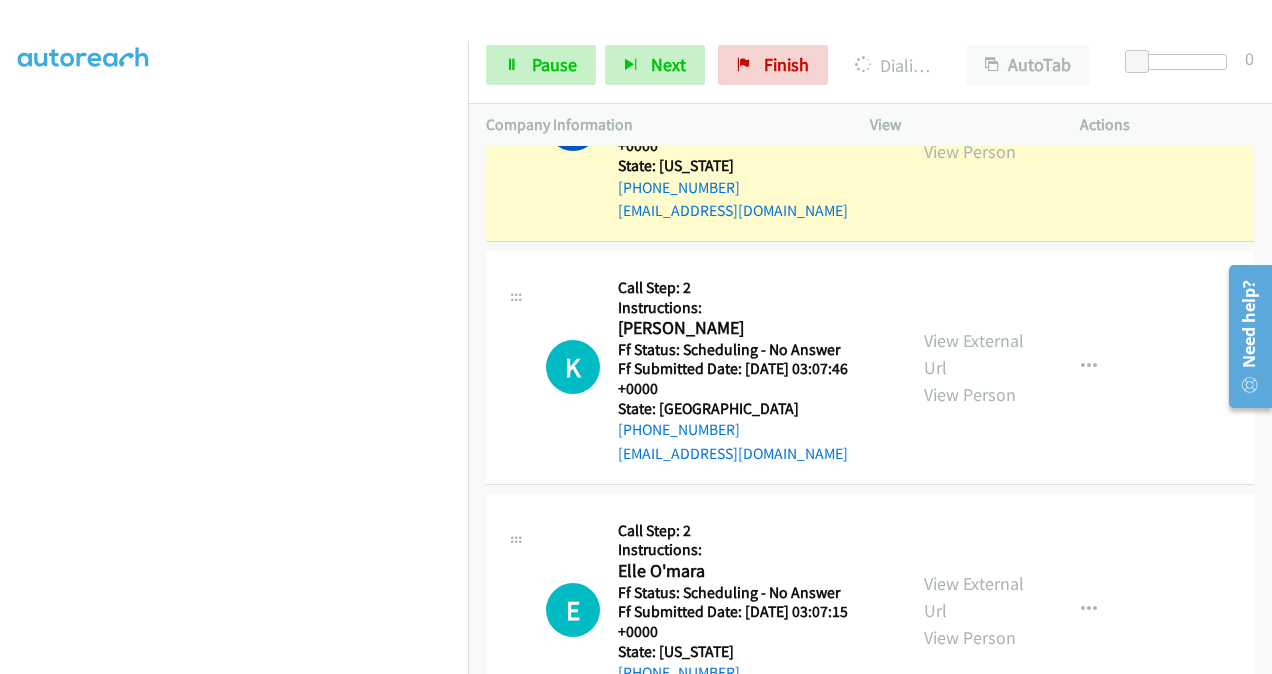 scroll, scrollTop: 6007, scrollLeft: 0, axis: vertical 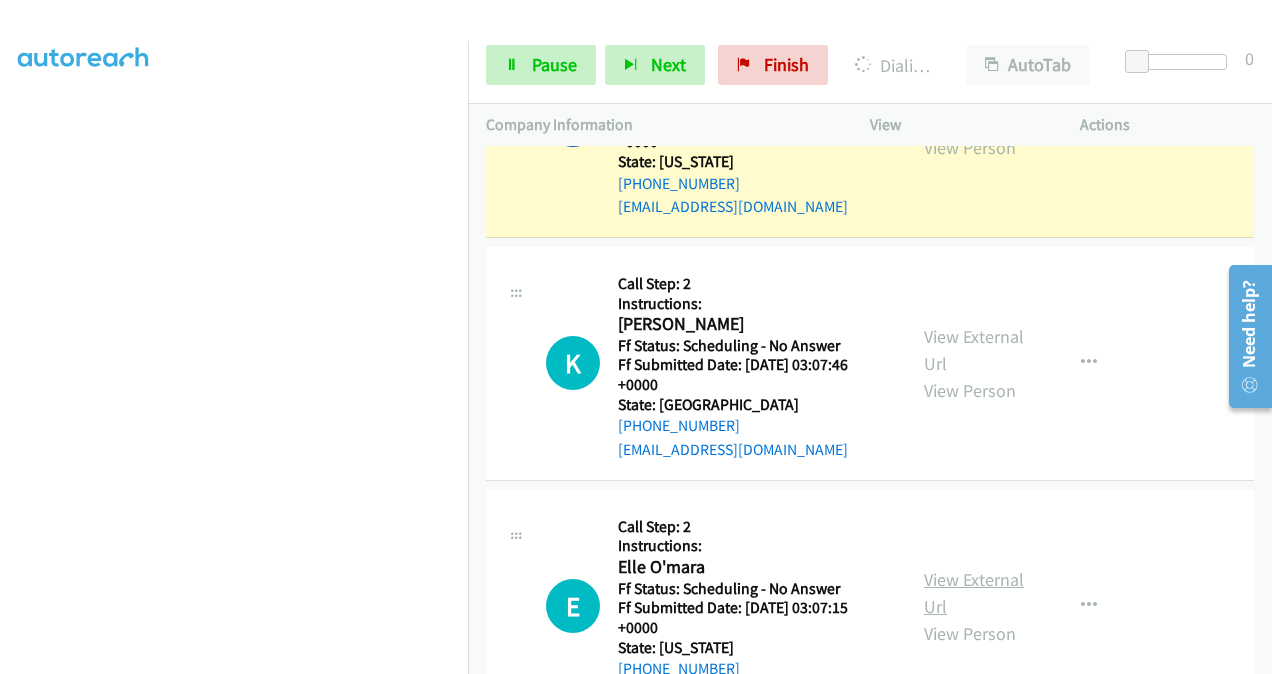 click on "View External Url" at bounding box center (974, 593) 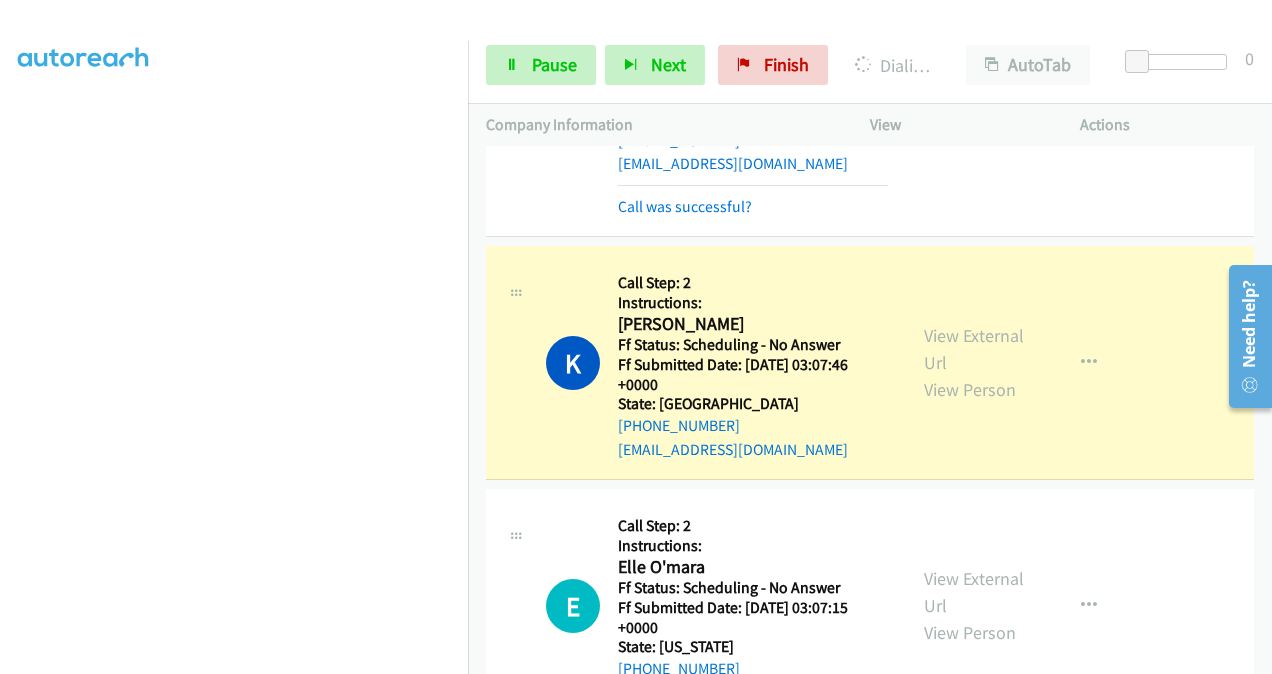 scroll, scrollTop: 6250, scrollLeft: 0, axis: vertical 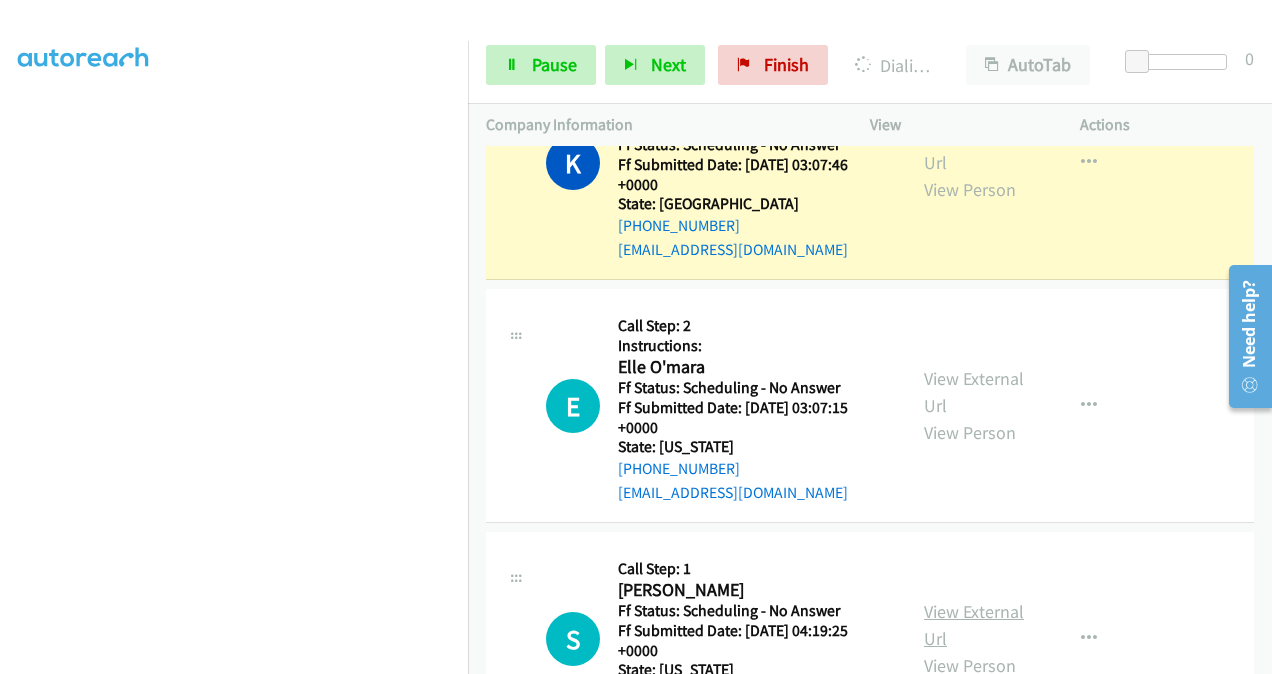 click on "View External Url" at bounding box center [974, 625] 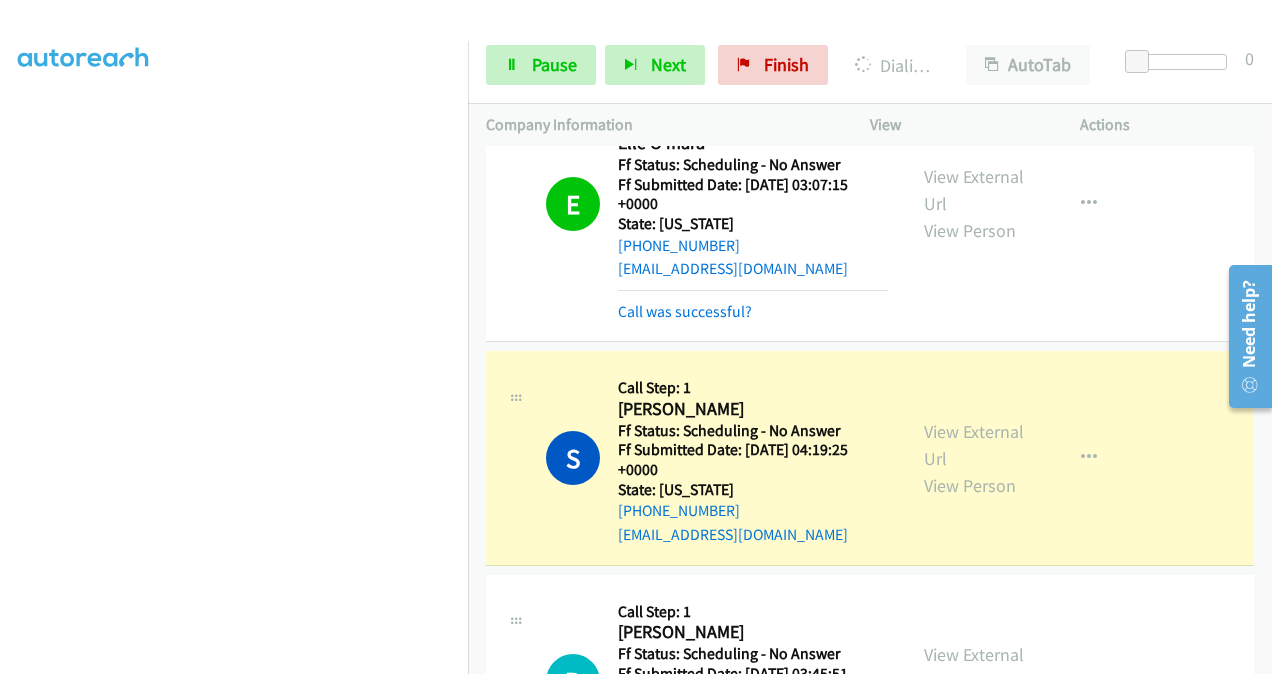 scroll, scrollTop: 6650, scrollLeft: 0, axis: vertical 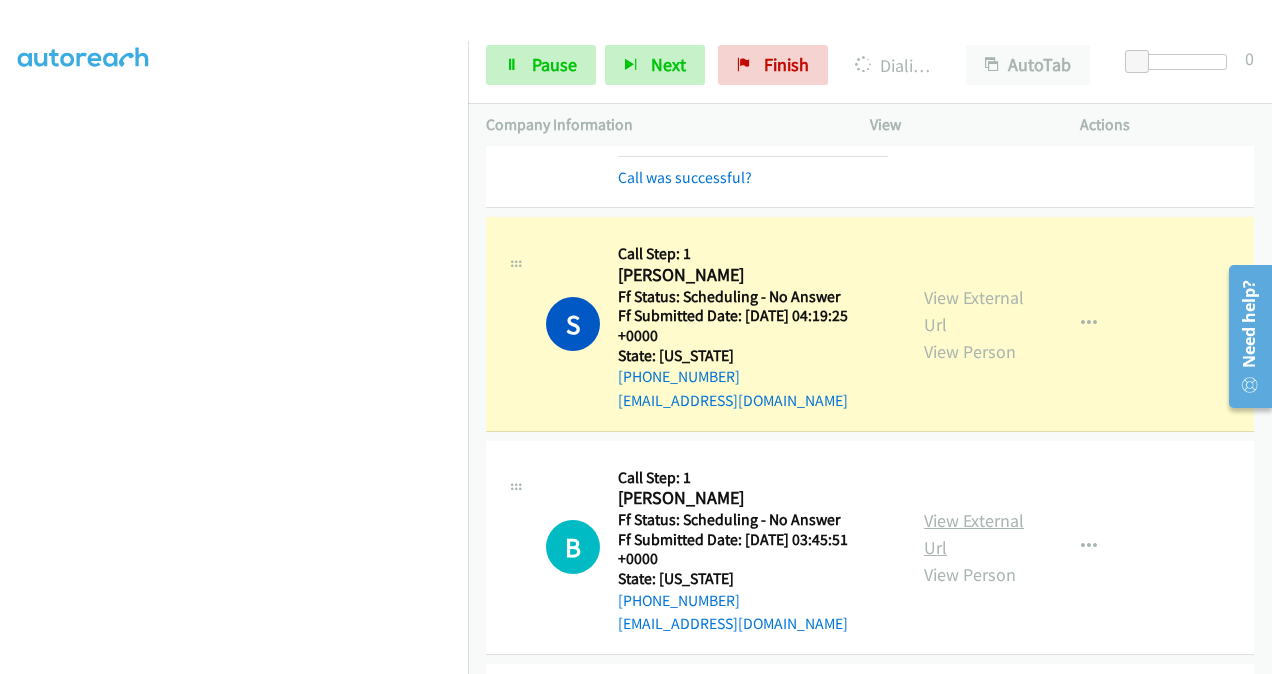 click on "View External Url" at bounding box center [974, 534] 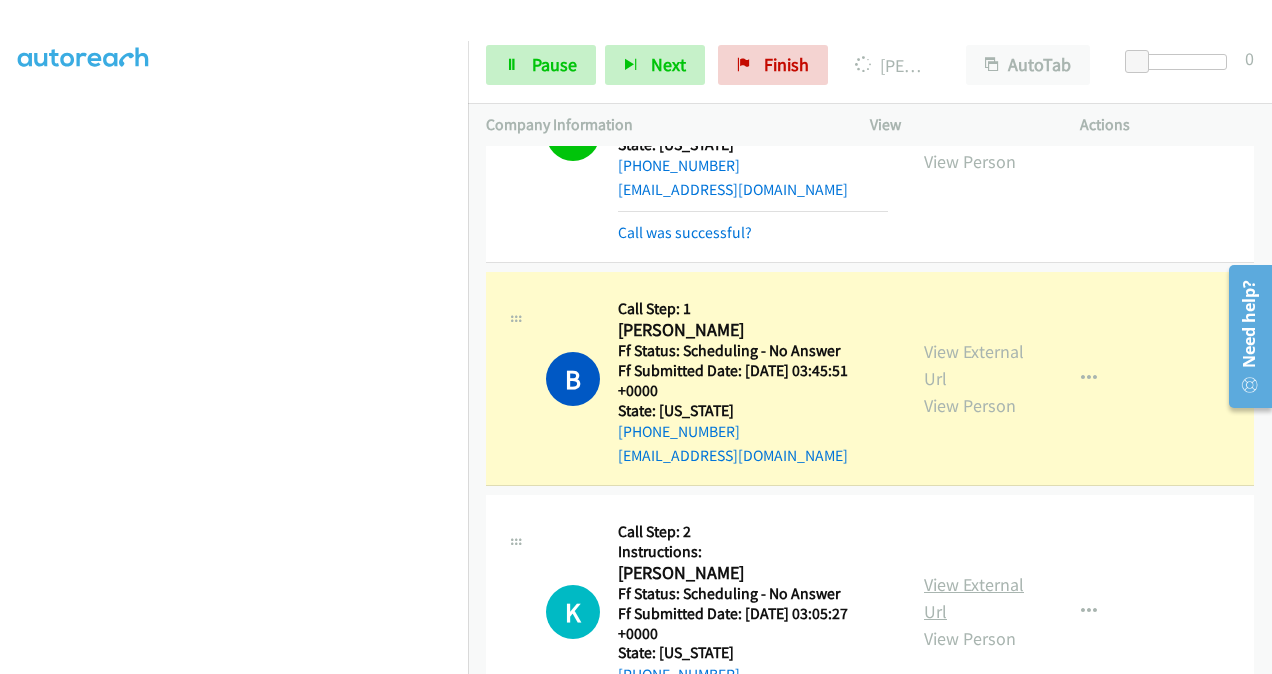 scroll, scrollTop: 6950, scrollLeft: 0, axis: vertical 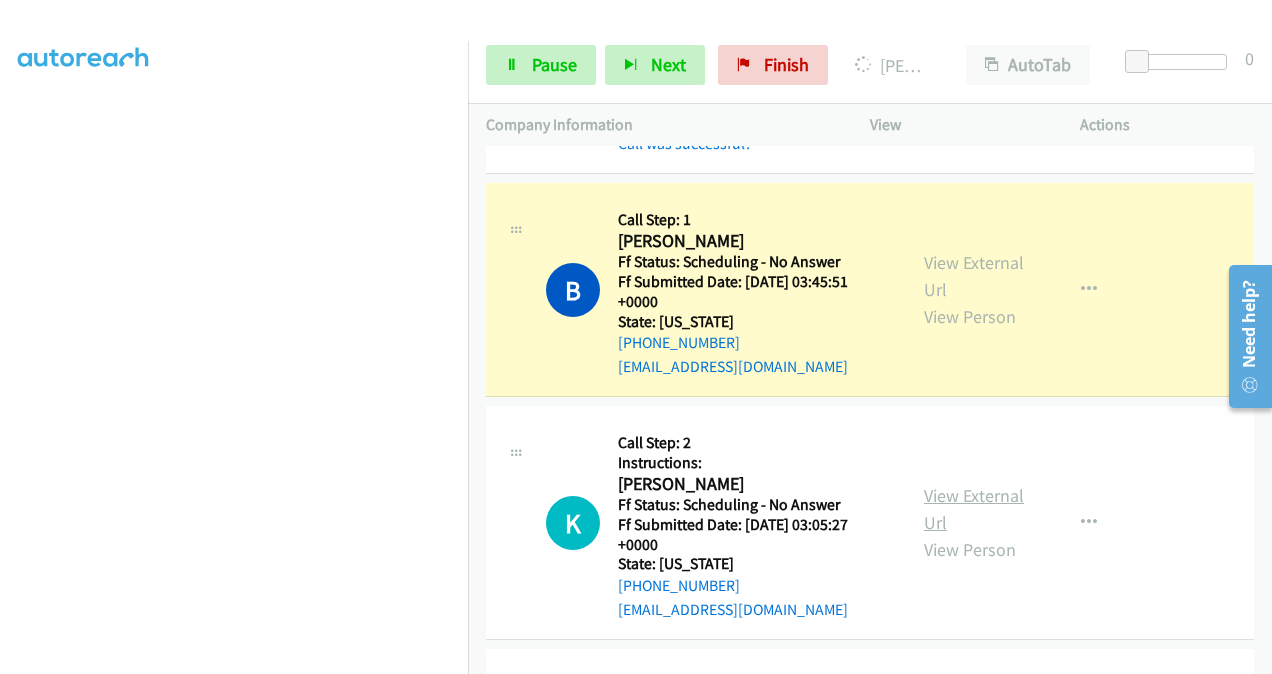 click on "View External Url" at bounding box center (974, 509) 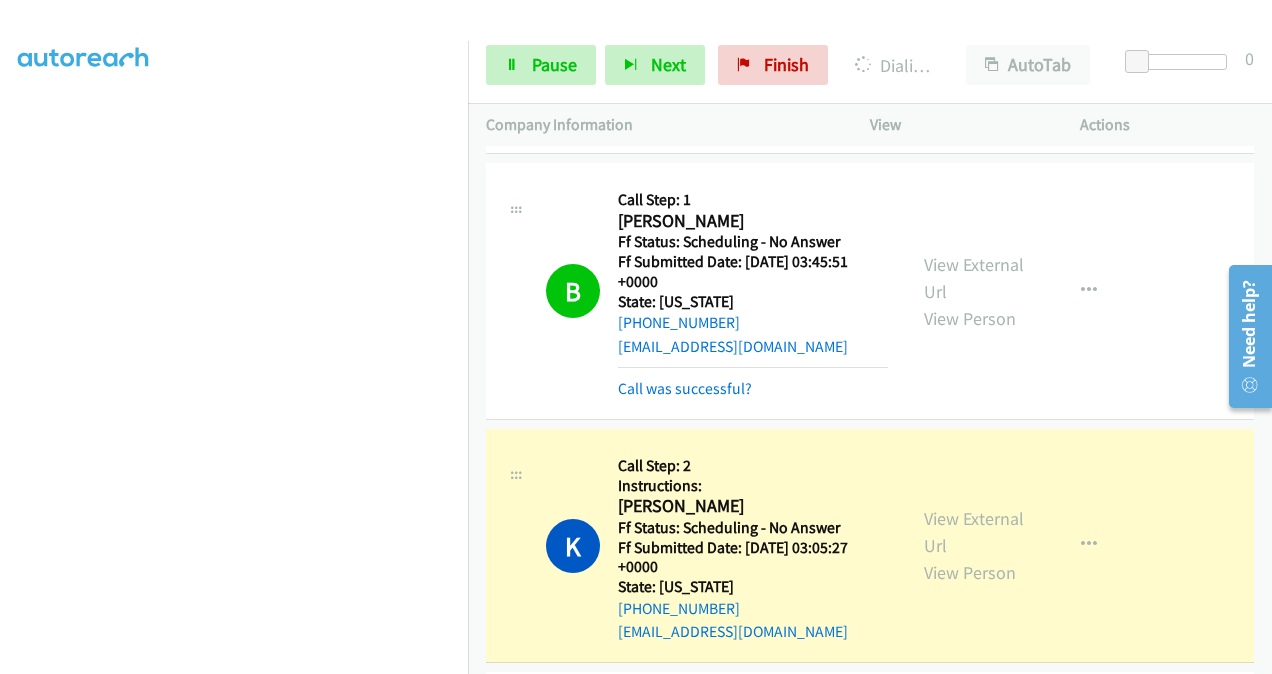 scroll, scrollTop: 7270, scrollLeft: 0, axis: vertical 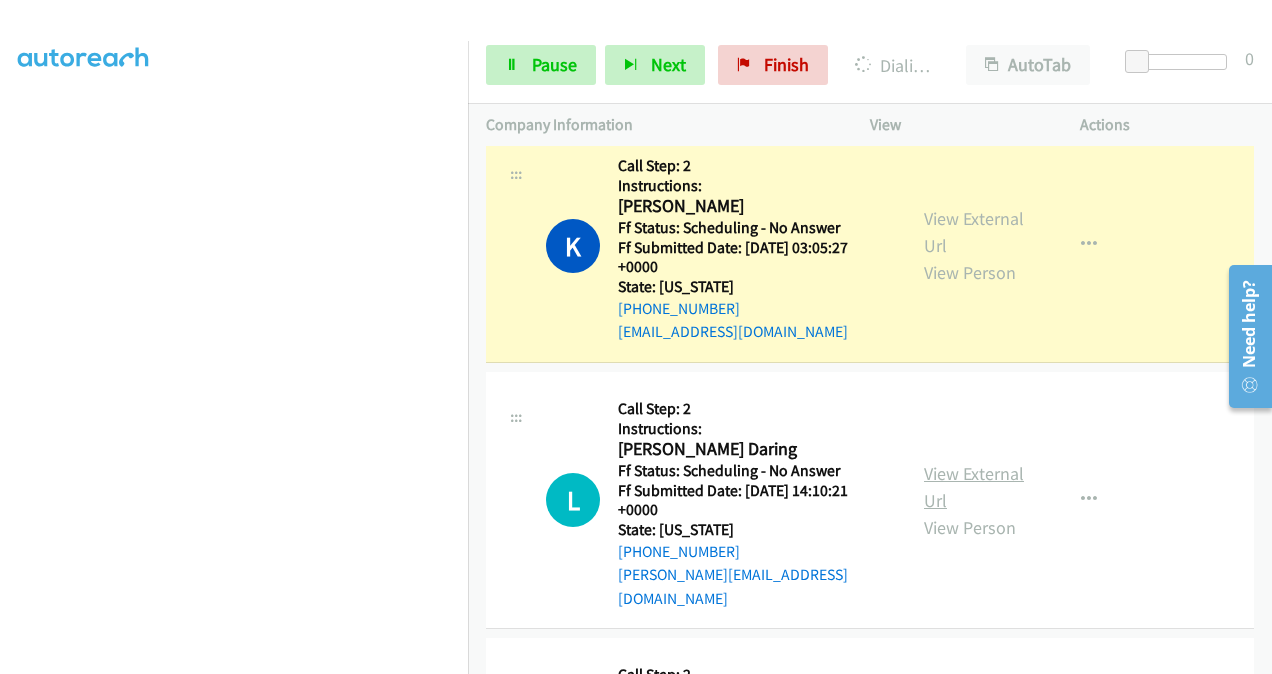 click on "View External Url" at bounding box center [974, 487] 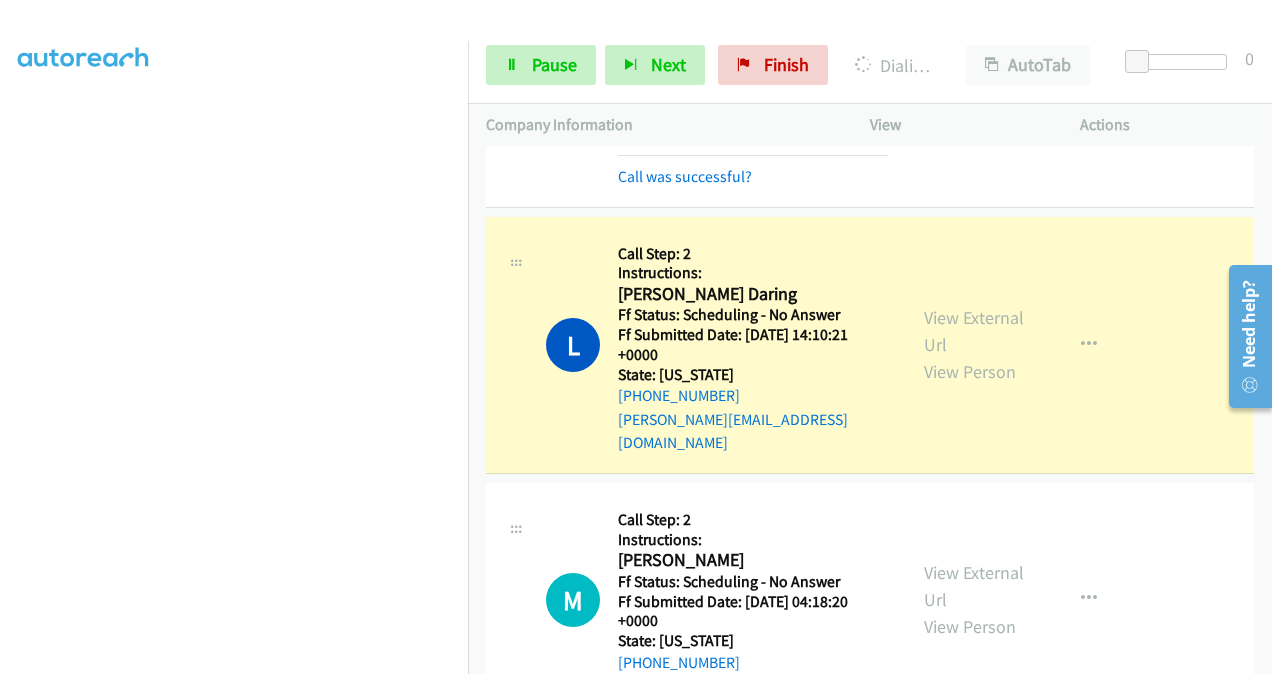 scroll, scrollTop: 7592, scrollLeft: 0, axis: vertical 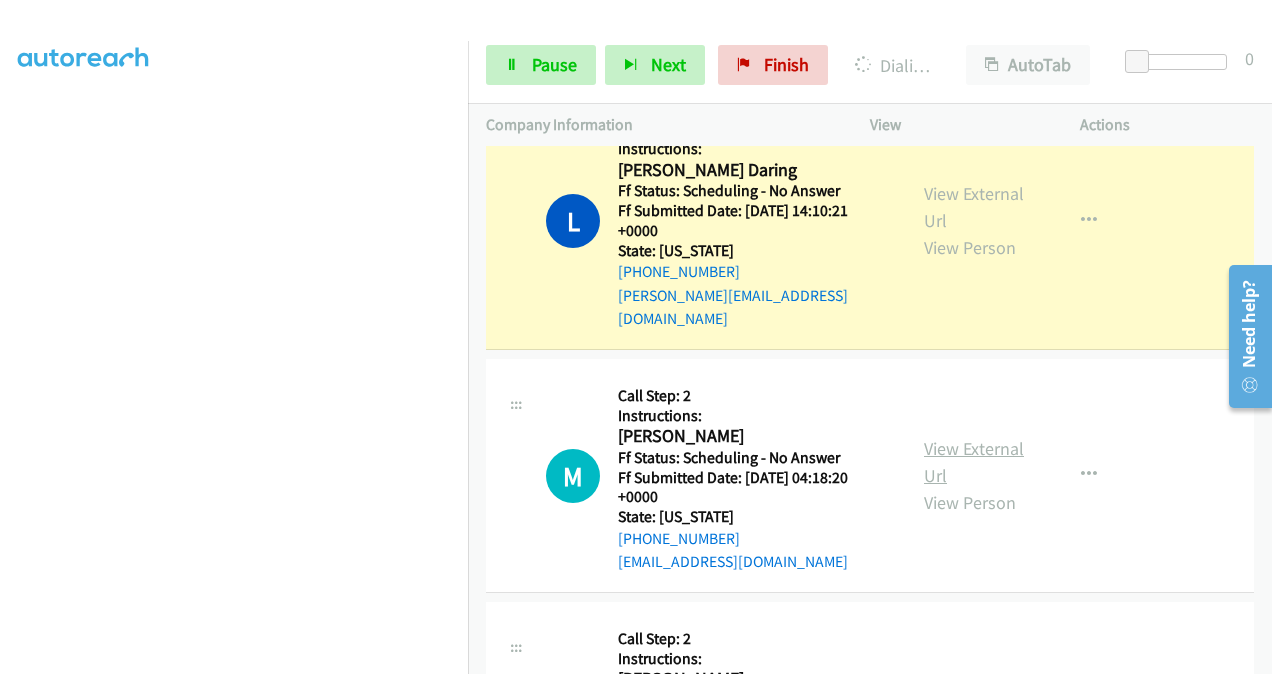 click on "View External Url" at bounding box center [974, 462] 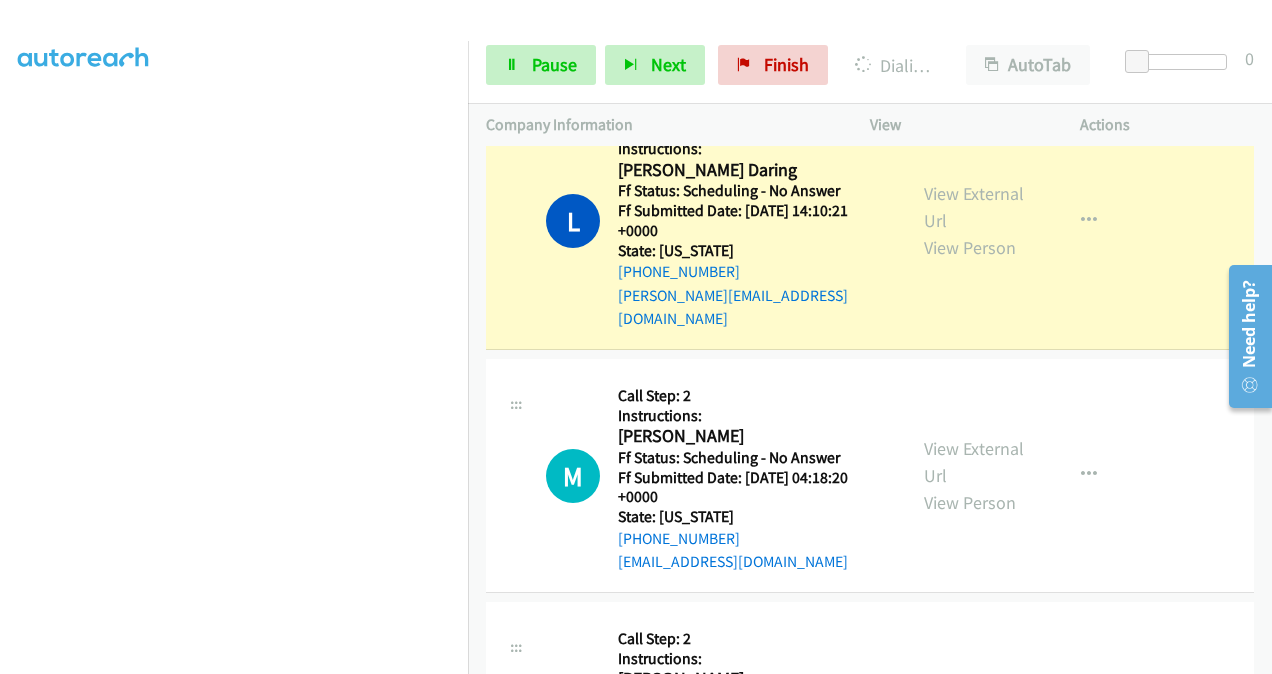 scroll, scrollTop: 7792, scrollLeft: 0, axis: vertical 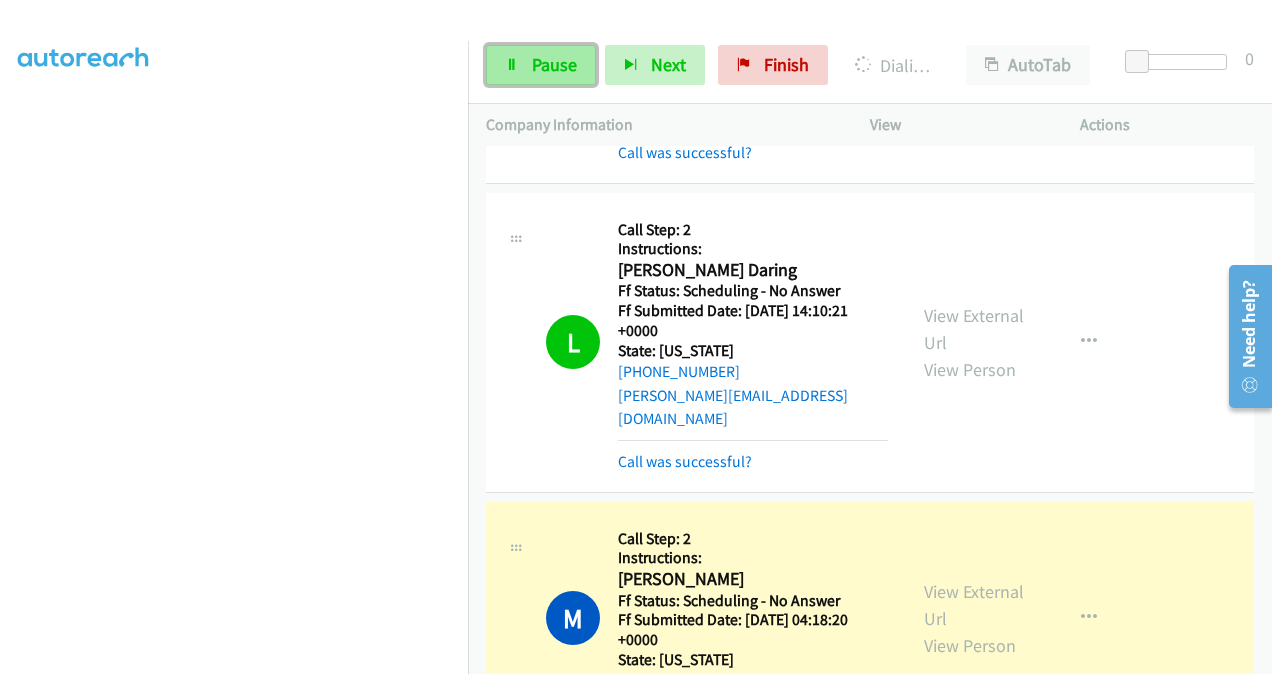 click on "Pause" at bounding box center [541, 65] 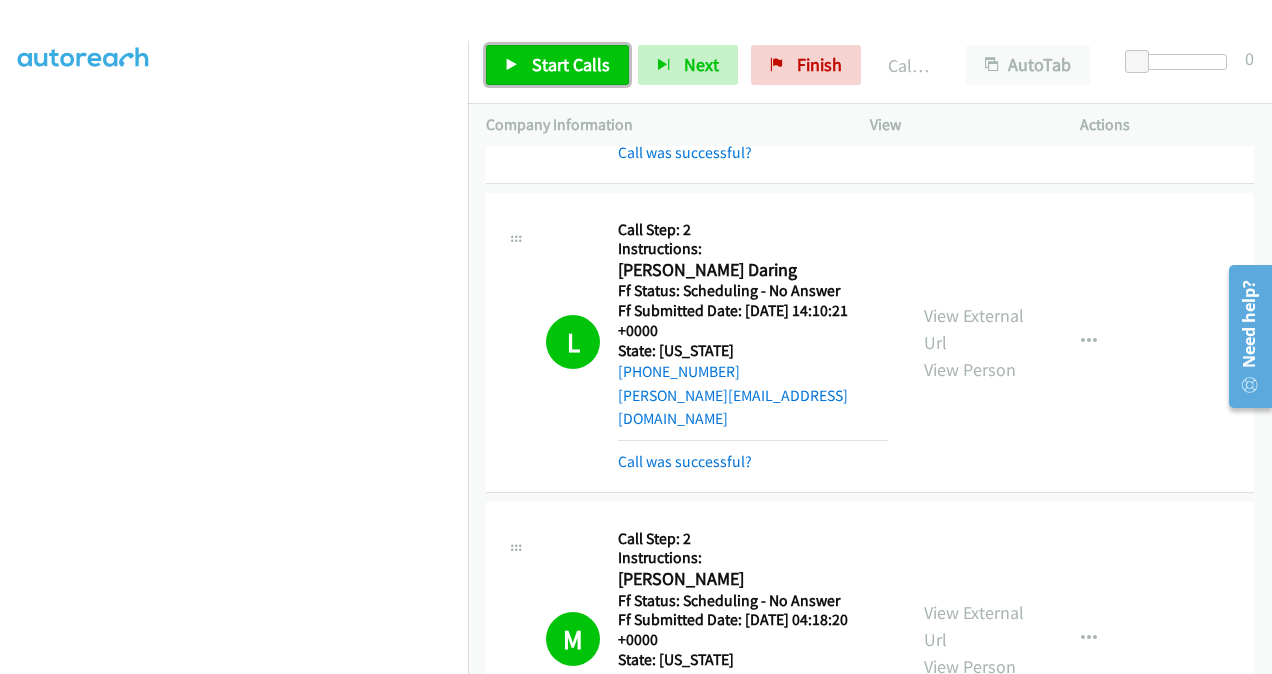click on "Start Calls" at bounding box center [571, 64] 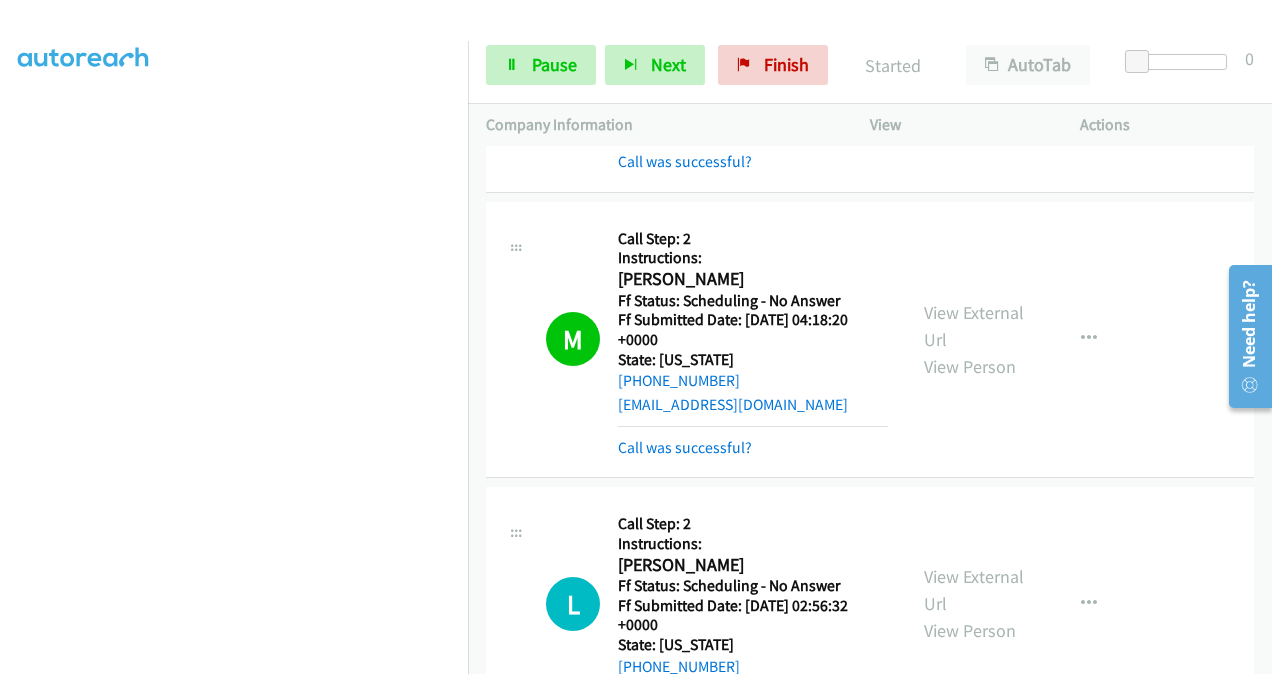 scroll, scrollTop: 7992, scrollLeft: 0, axis: vertical 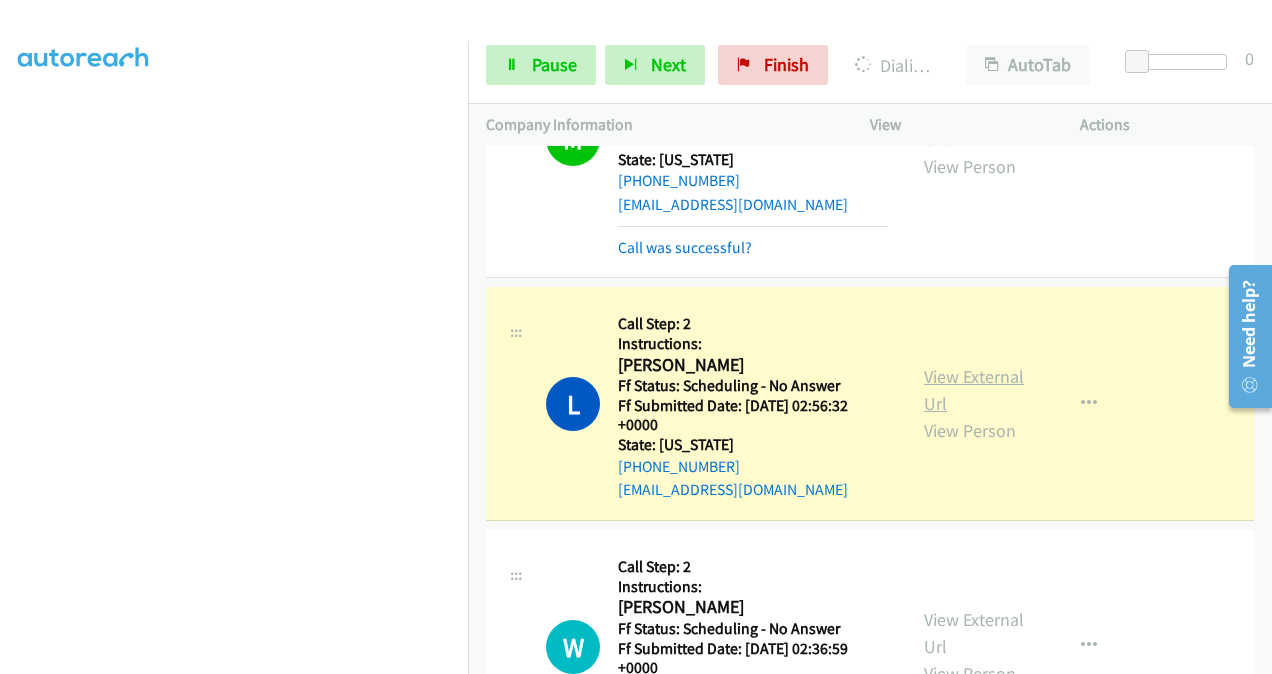 click on "View External Url" at bounding box center (974, 390) 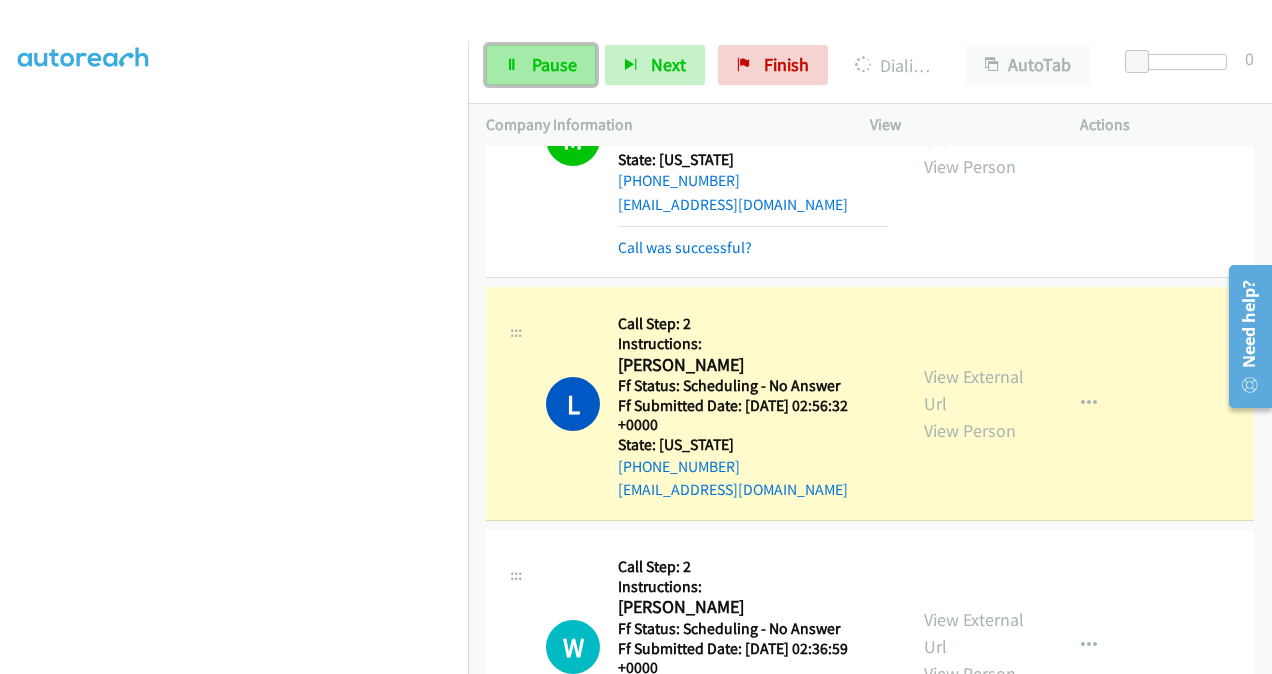 click on "Pause" at bounding box center [554, 64] 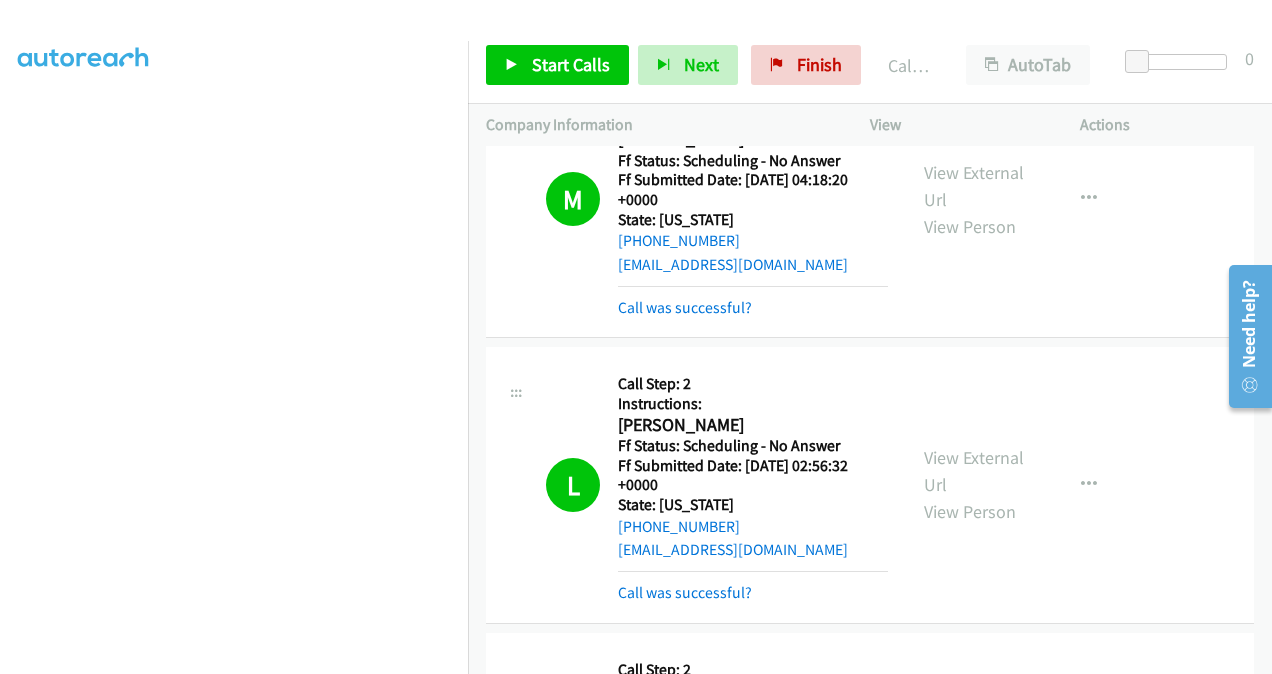 scroll, scrollTop: 7892, scrollLeft: 0, axis: vertical 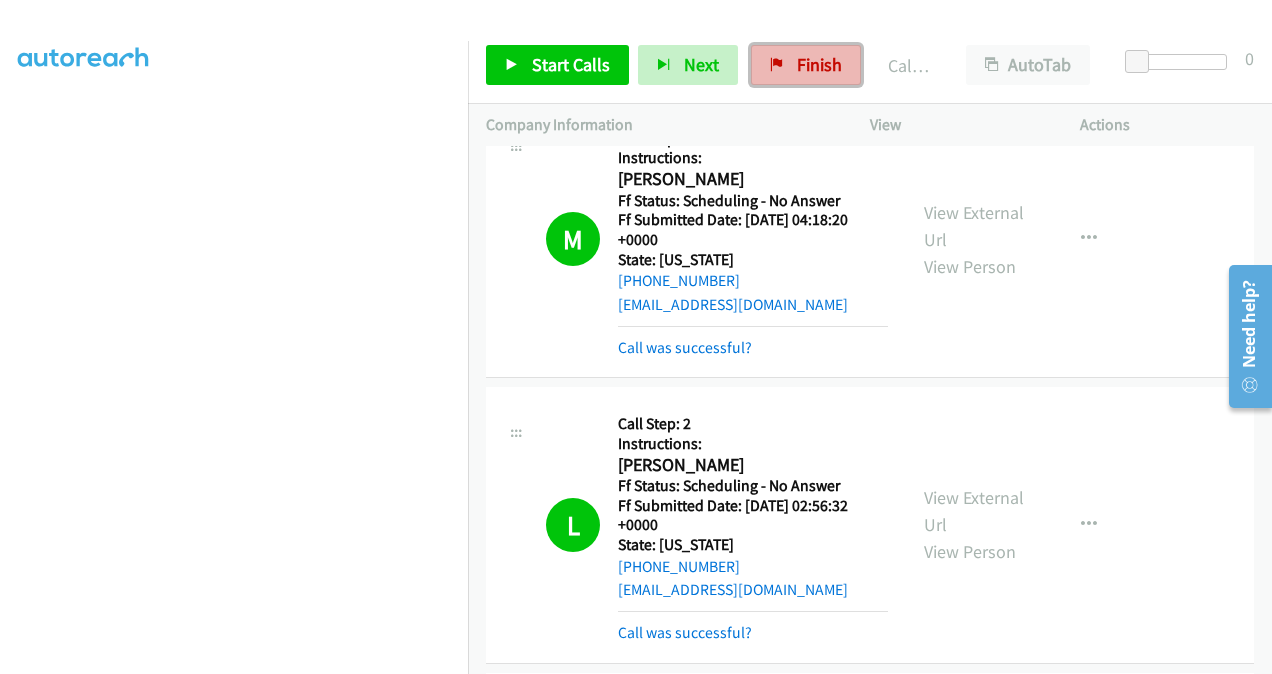 click on "Finish" at bounding box center (819, 64) 